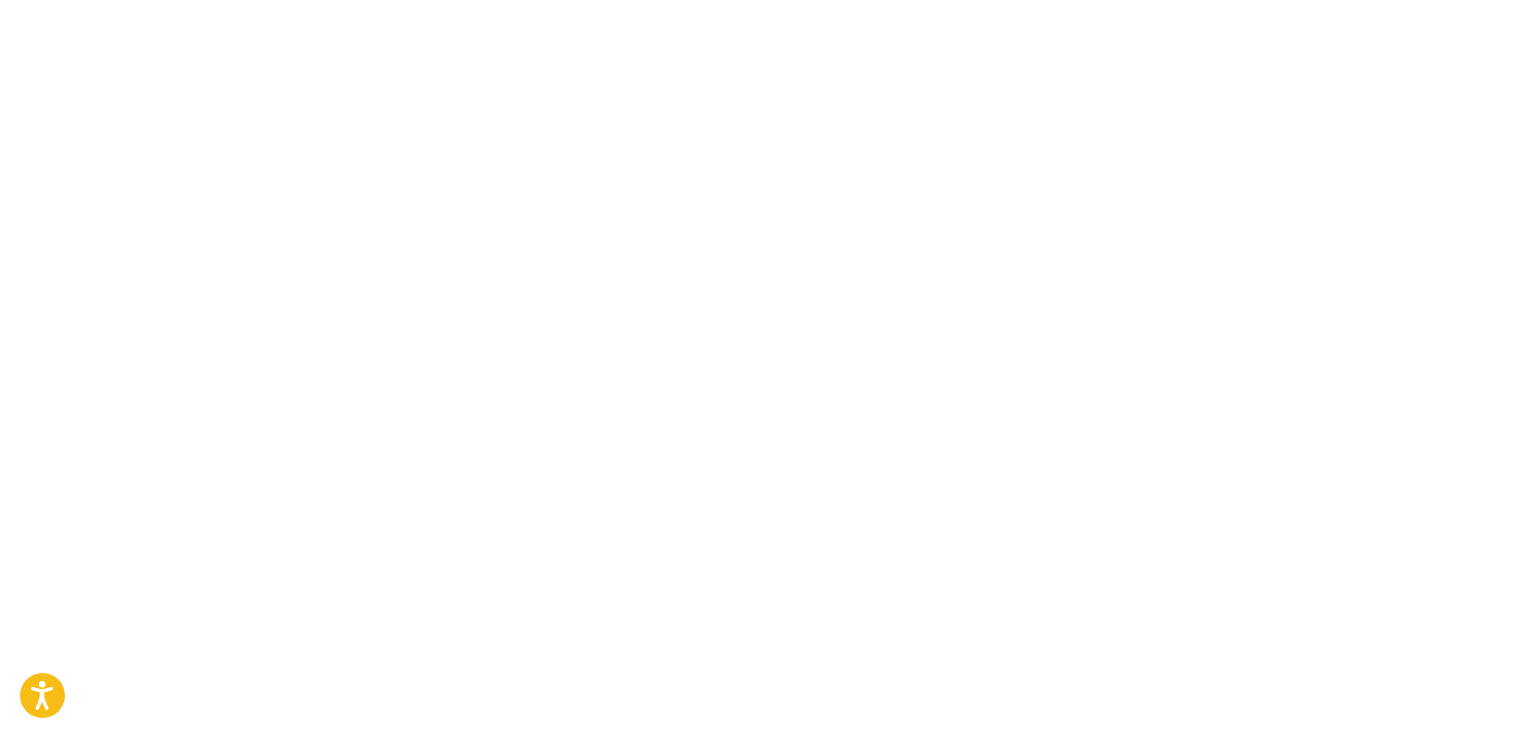 scroll, scrollTop: 0, scrollLeft: 0, axis: both 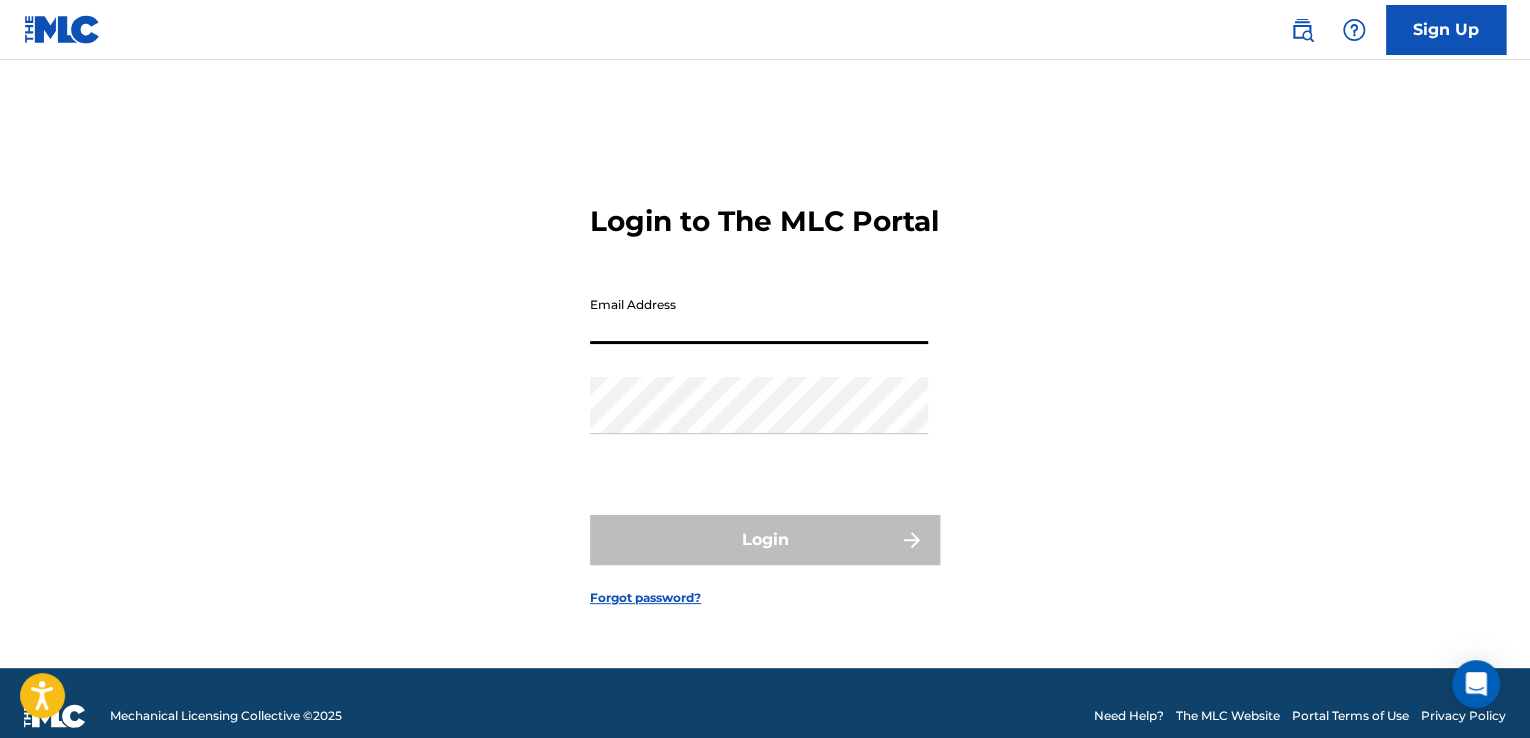 click on "Email Address" at bounding box center (759, 315) 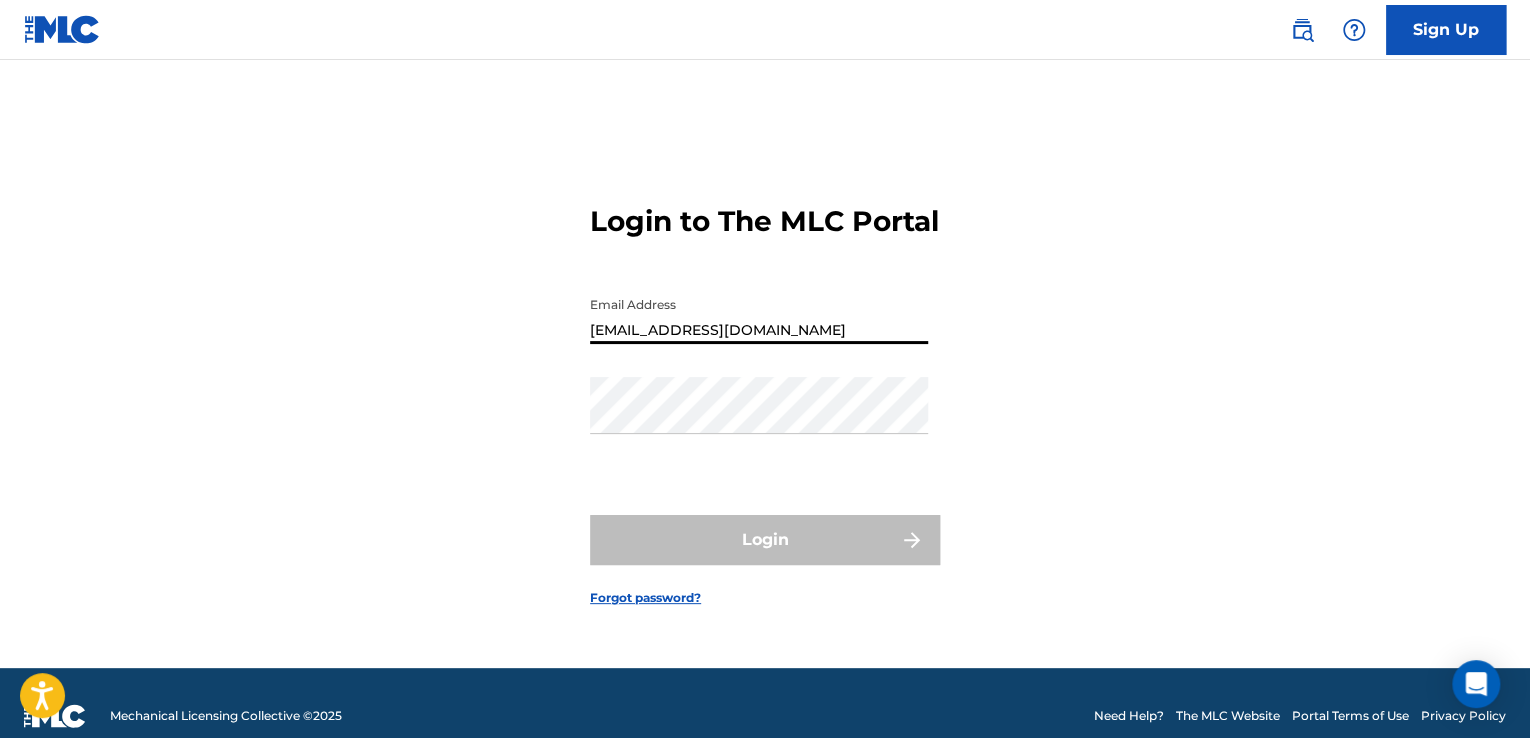 type on "[EMAIL_ADDRESS][DOMAIN_NAME]" 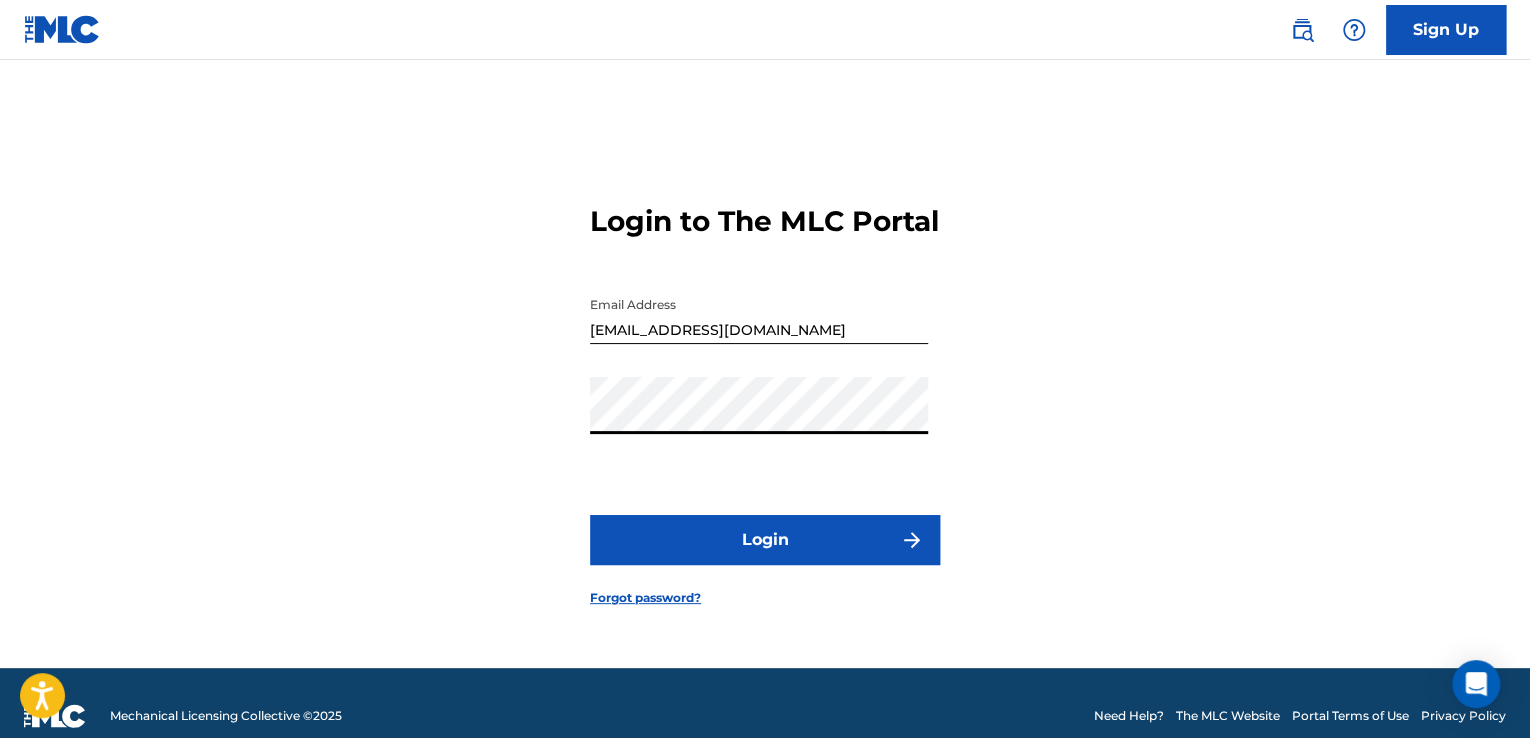 click on "Login" at bounding box center [765, 540] 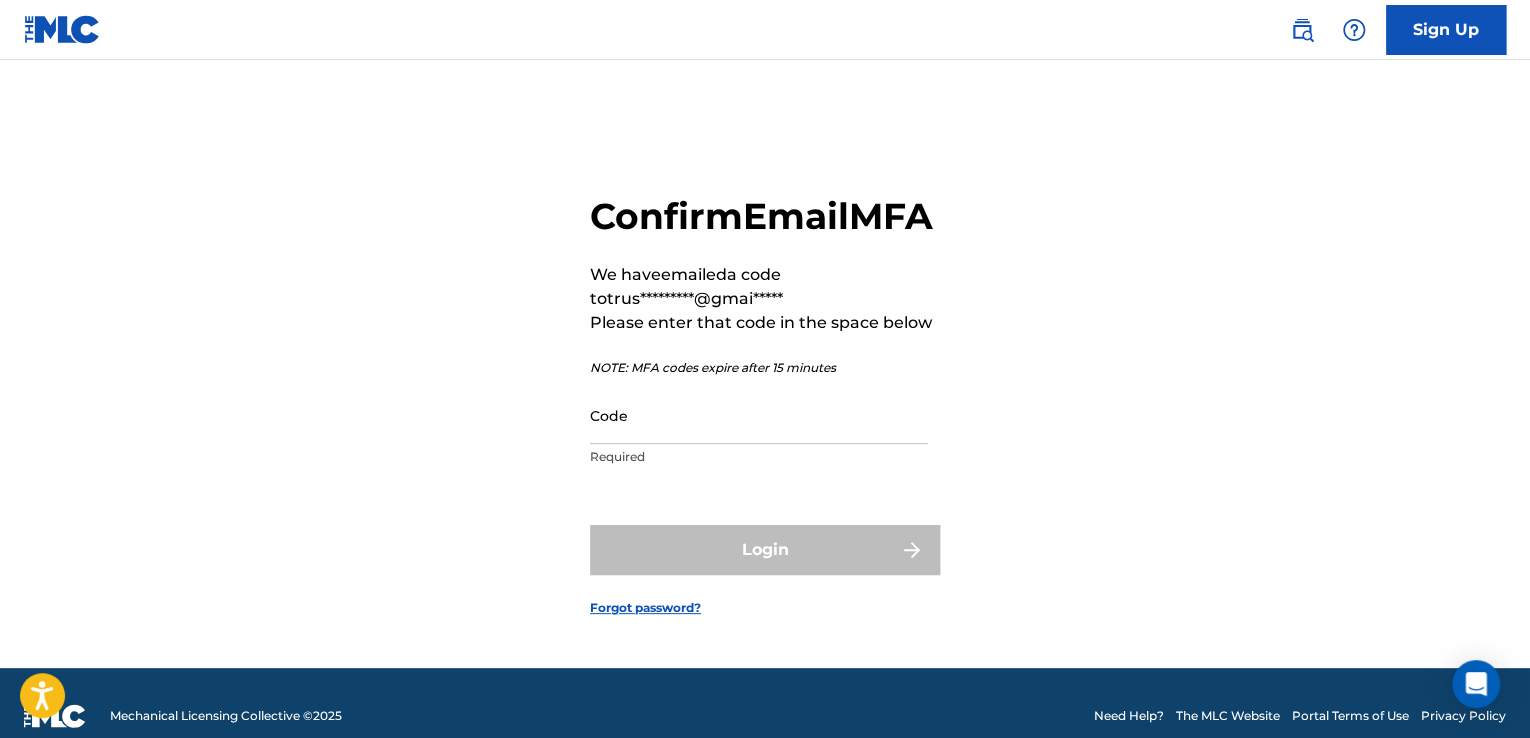 click on "Code" at bounding box center [759, 415] 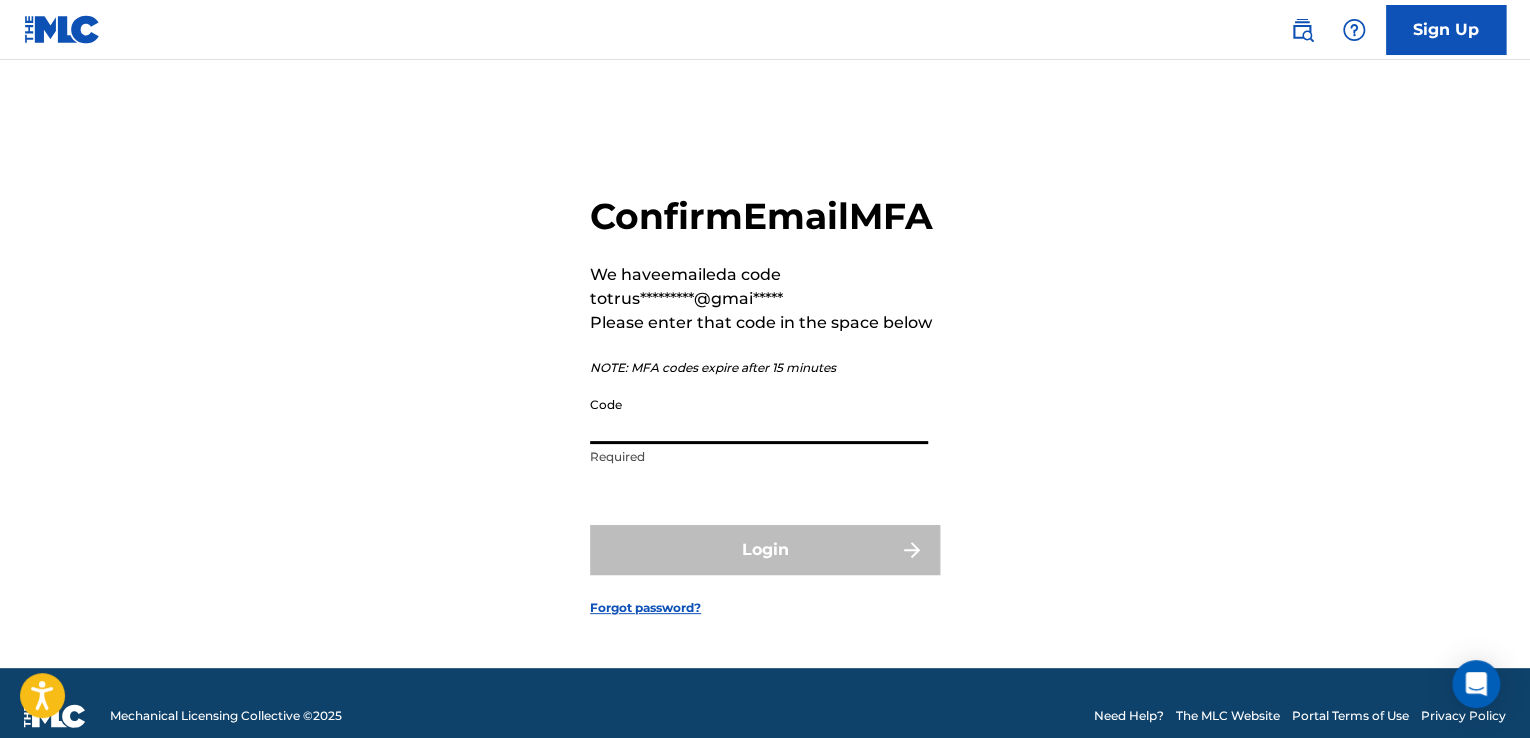 paste on "159715" 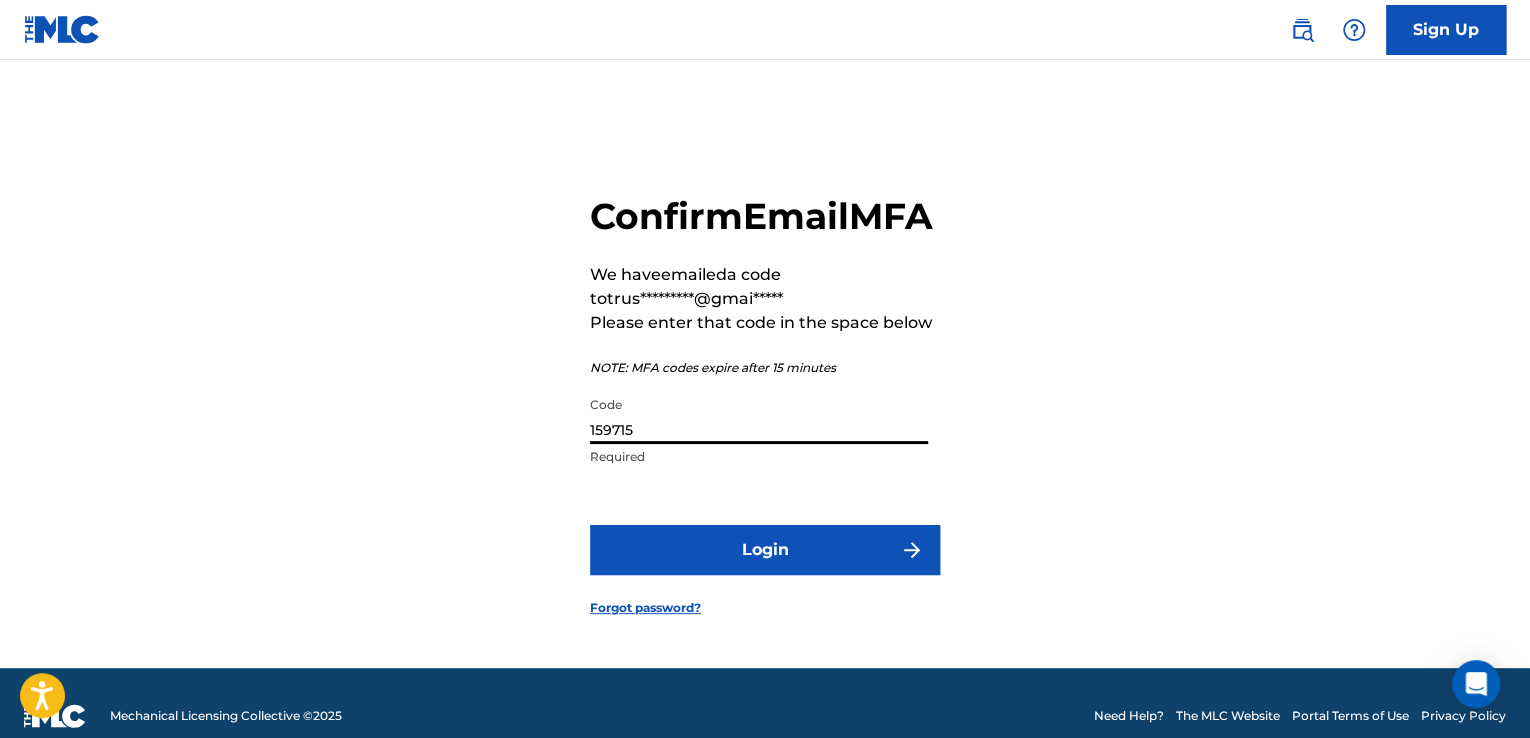 type on "159715" 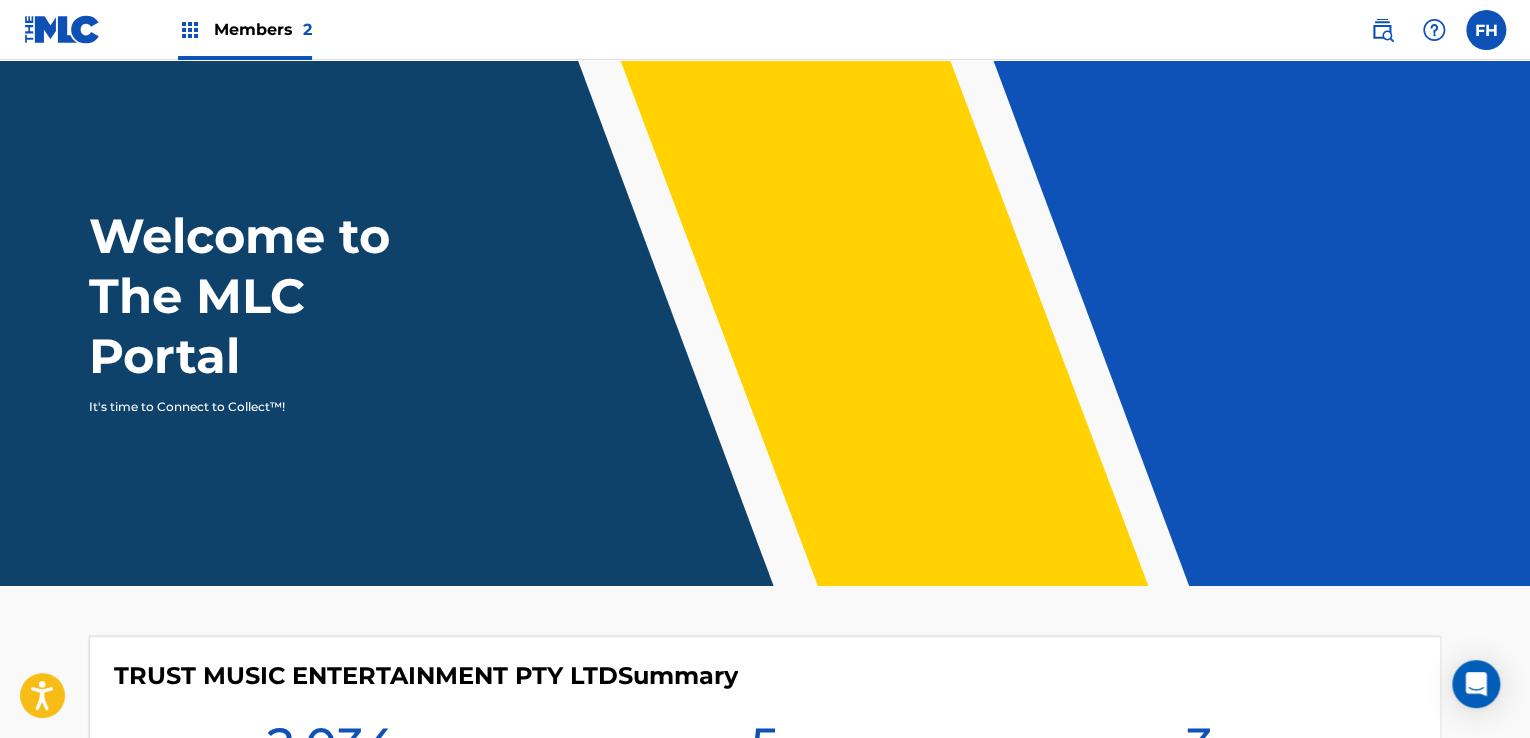 scroll, scrollTop: 0, scrollLeft: 0, axis: both 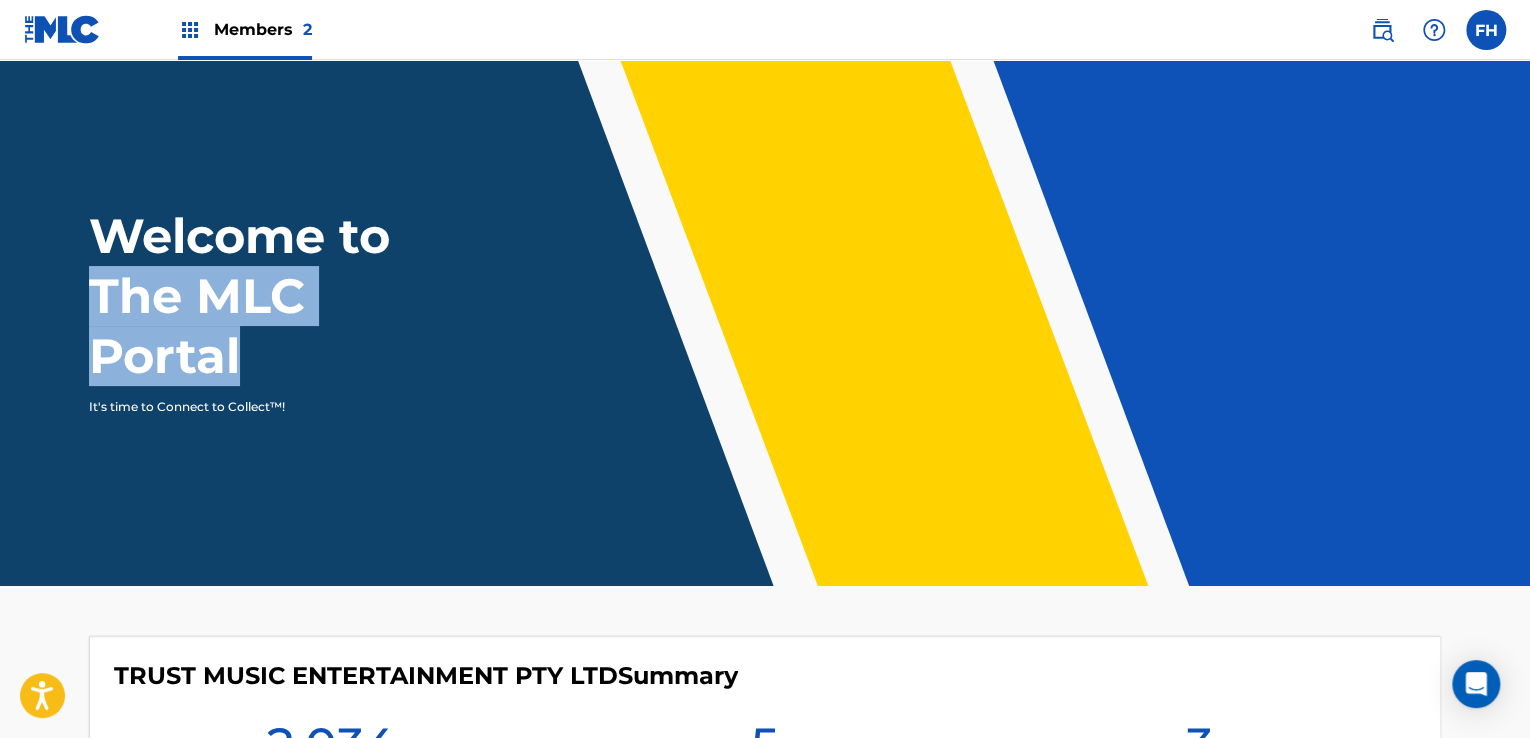 drag, startPoint x: 1528, startPoint y: 213, endPoint x: 1532, endPoint y: 349, distance: 136.0588 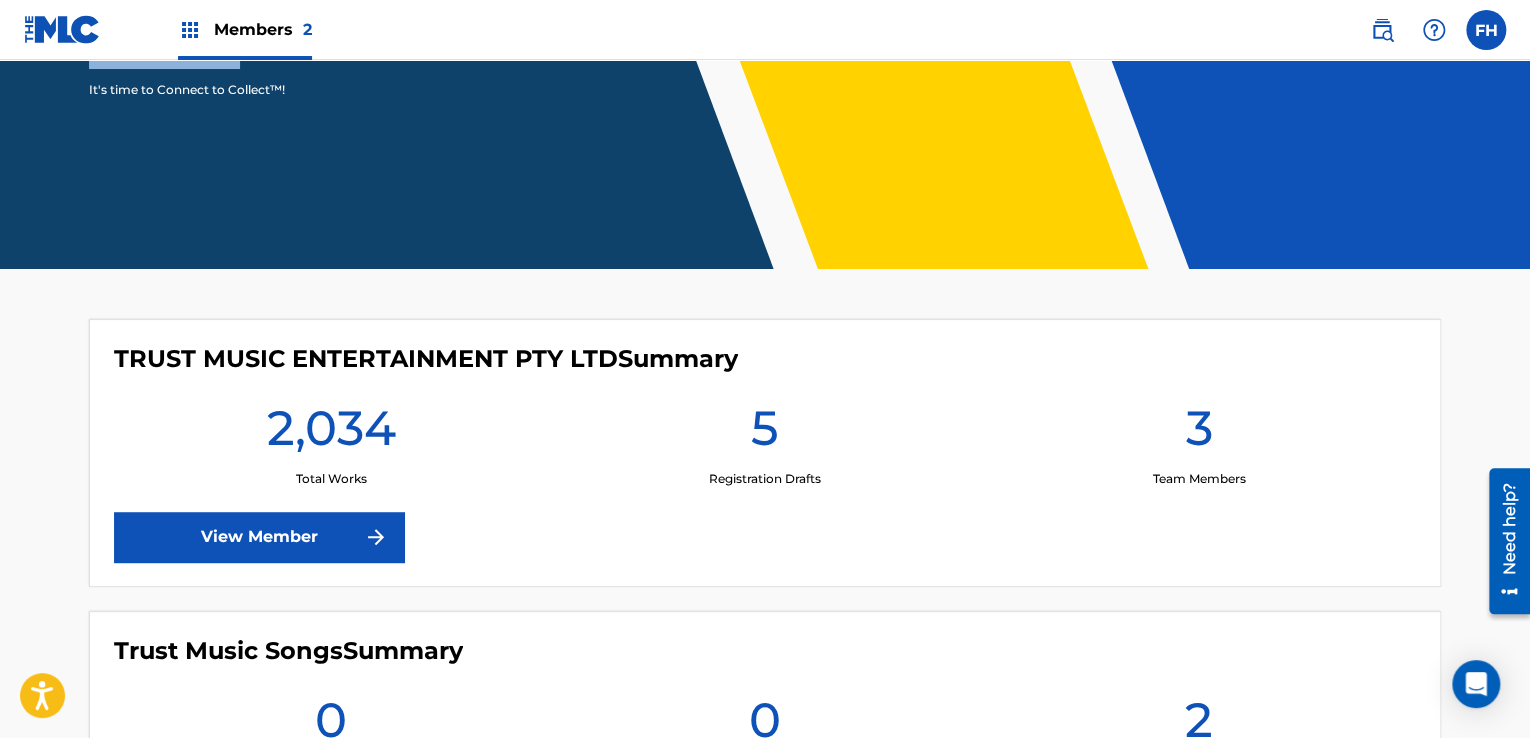 scroll, scrollTop: 339, scrollLeft: 0, axis: vertical 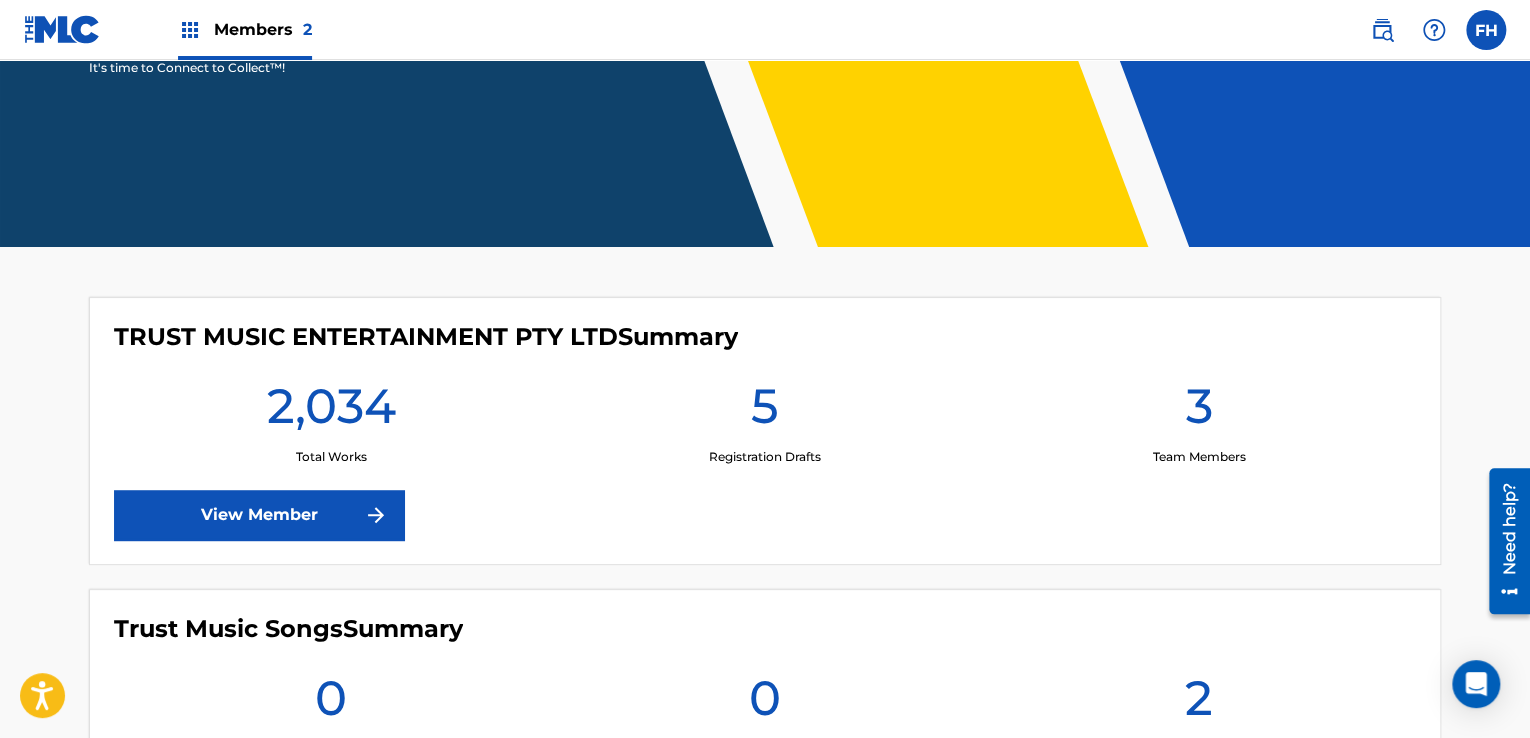 drag, startPoint x: 1531, startPoint y: 349, endPoint x: 39, endPoint y: 78, distance: 1516.4119 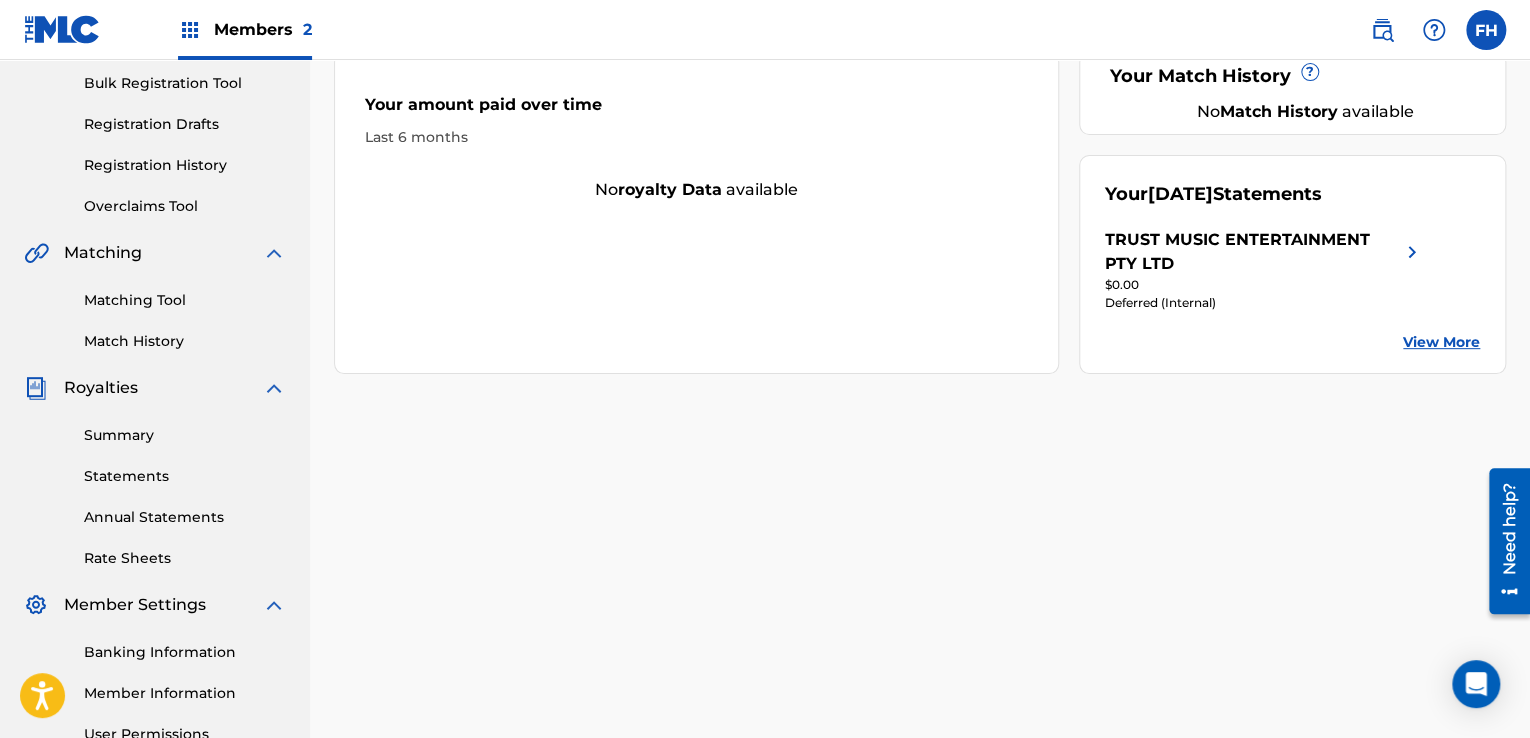 scroll, scrollTop: 292, scrollLeft: 0, axis: vertical 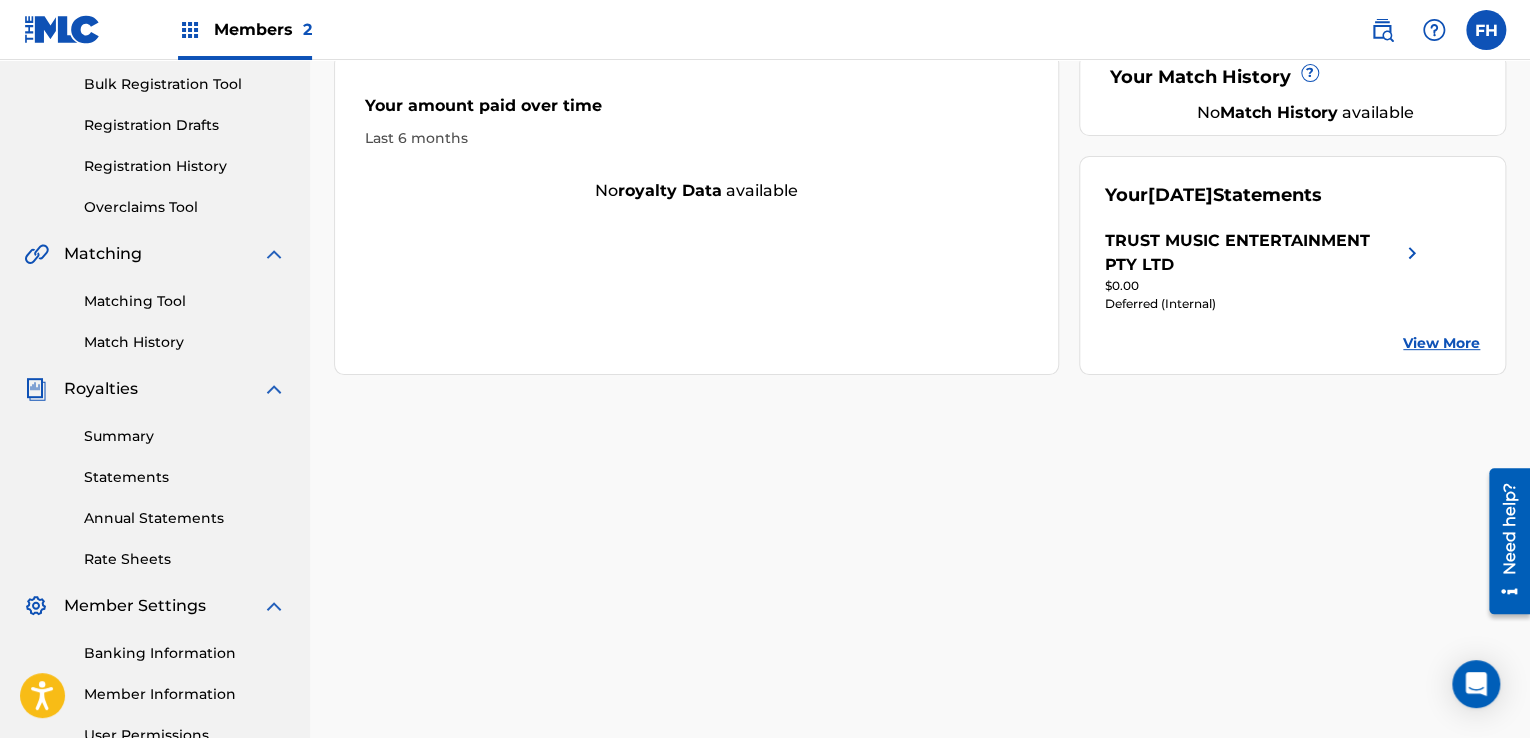 click at bounding box center [1412, 253] 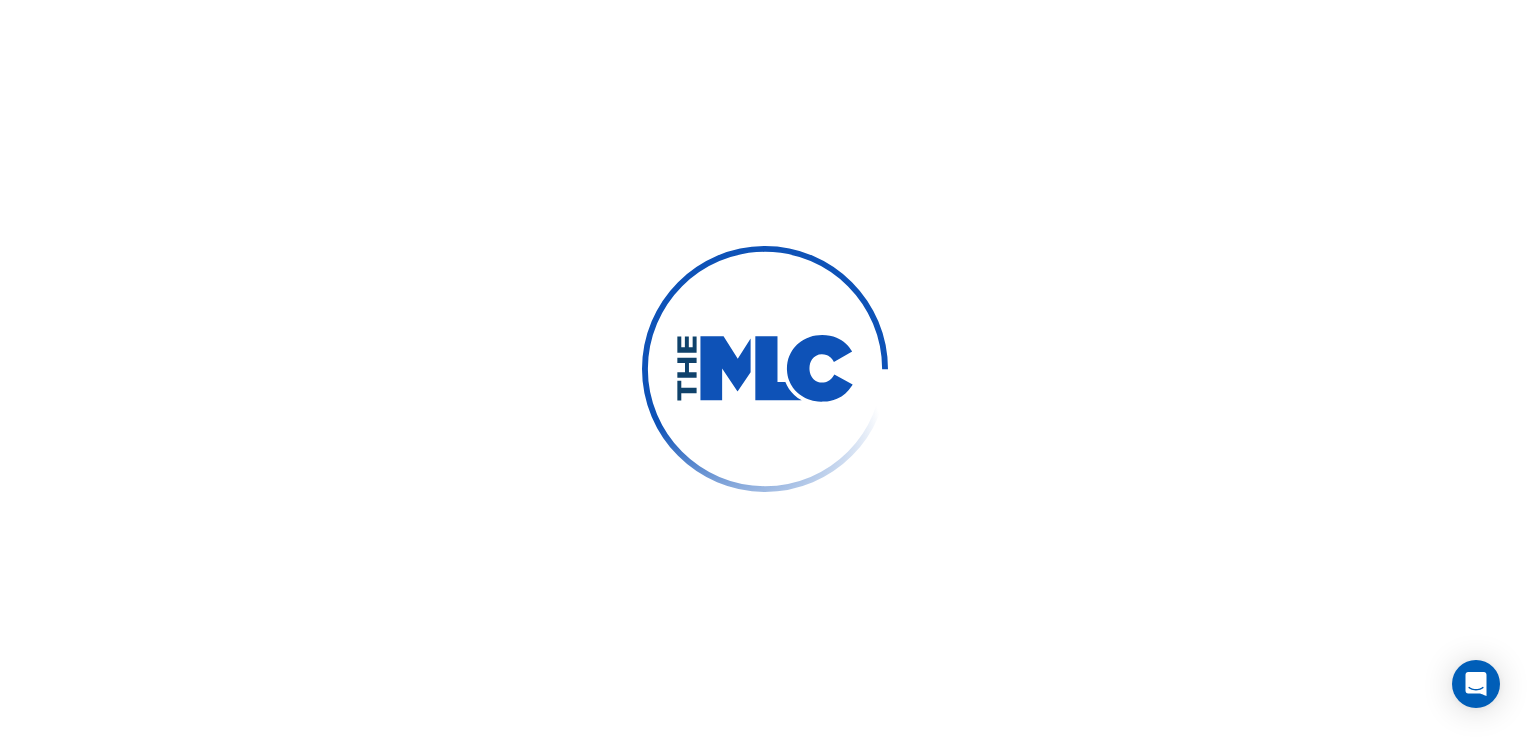 scroll, scrollTop: 0, scrollLeft: 0, axis: both 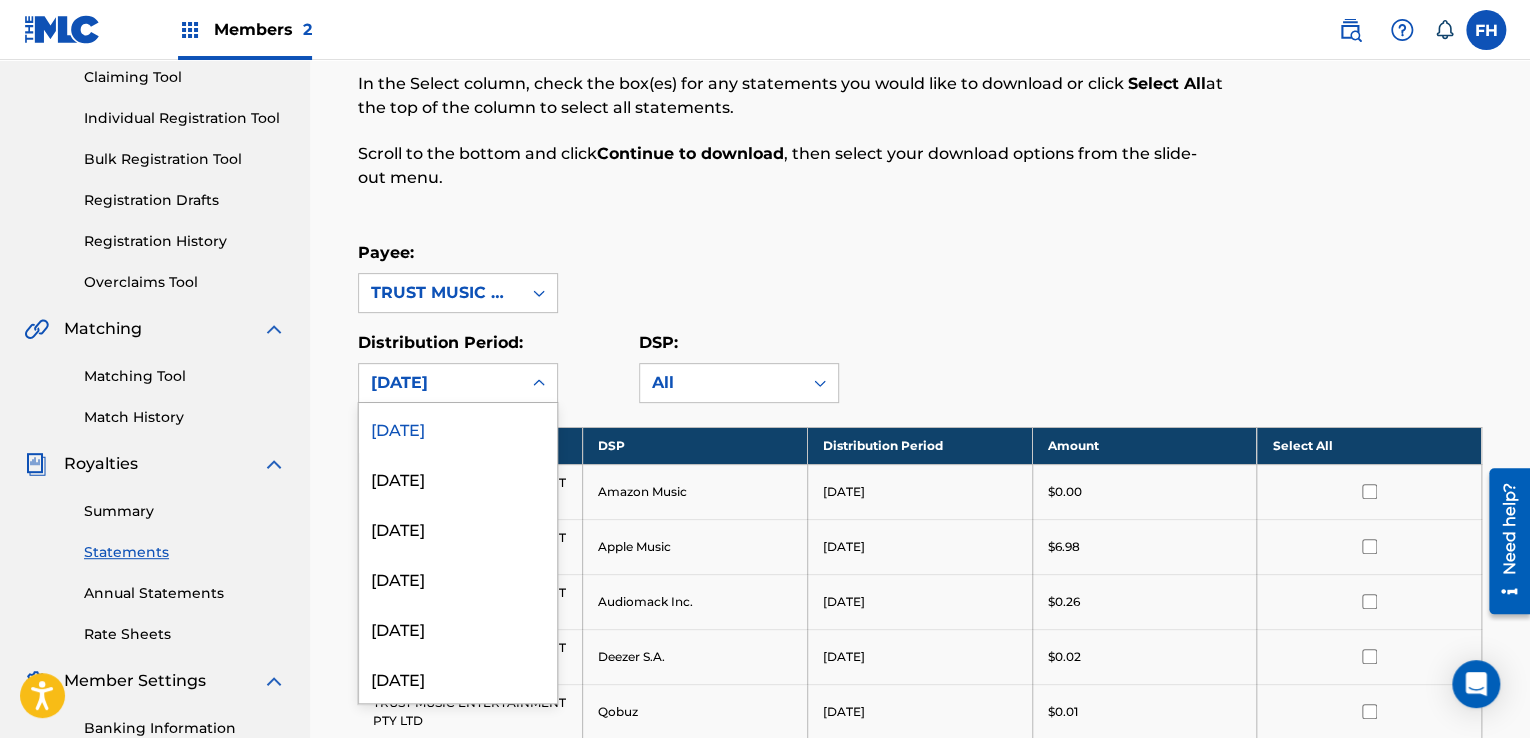 click at bounding box center [539, 383] 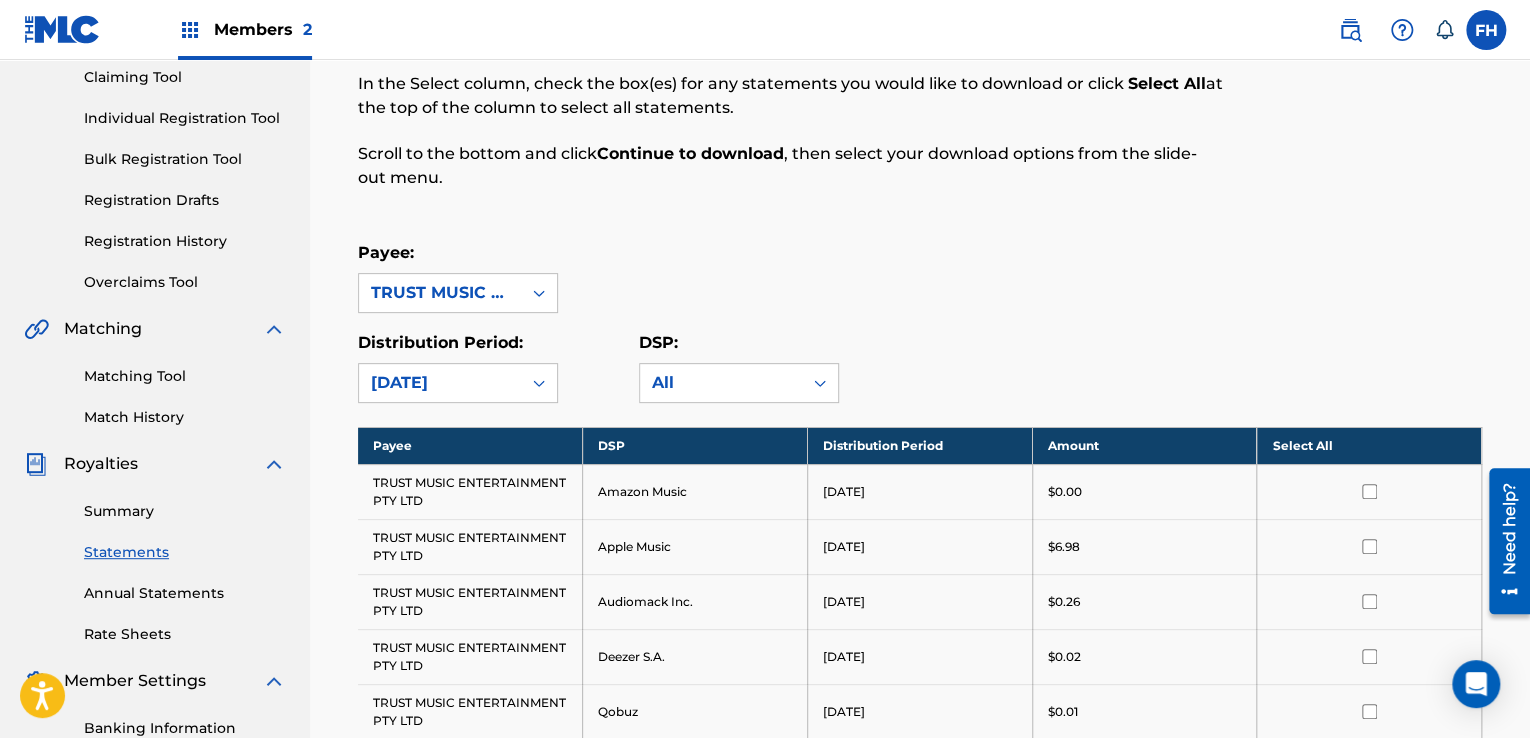 click on "Payee: TRUST MUSIC ENTERTAINMENT PTY LTD" at bounding box center (920, 277) 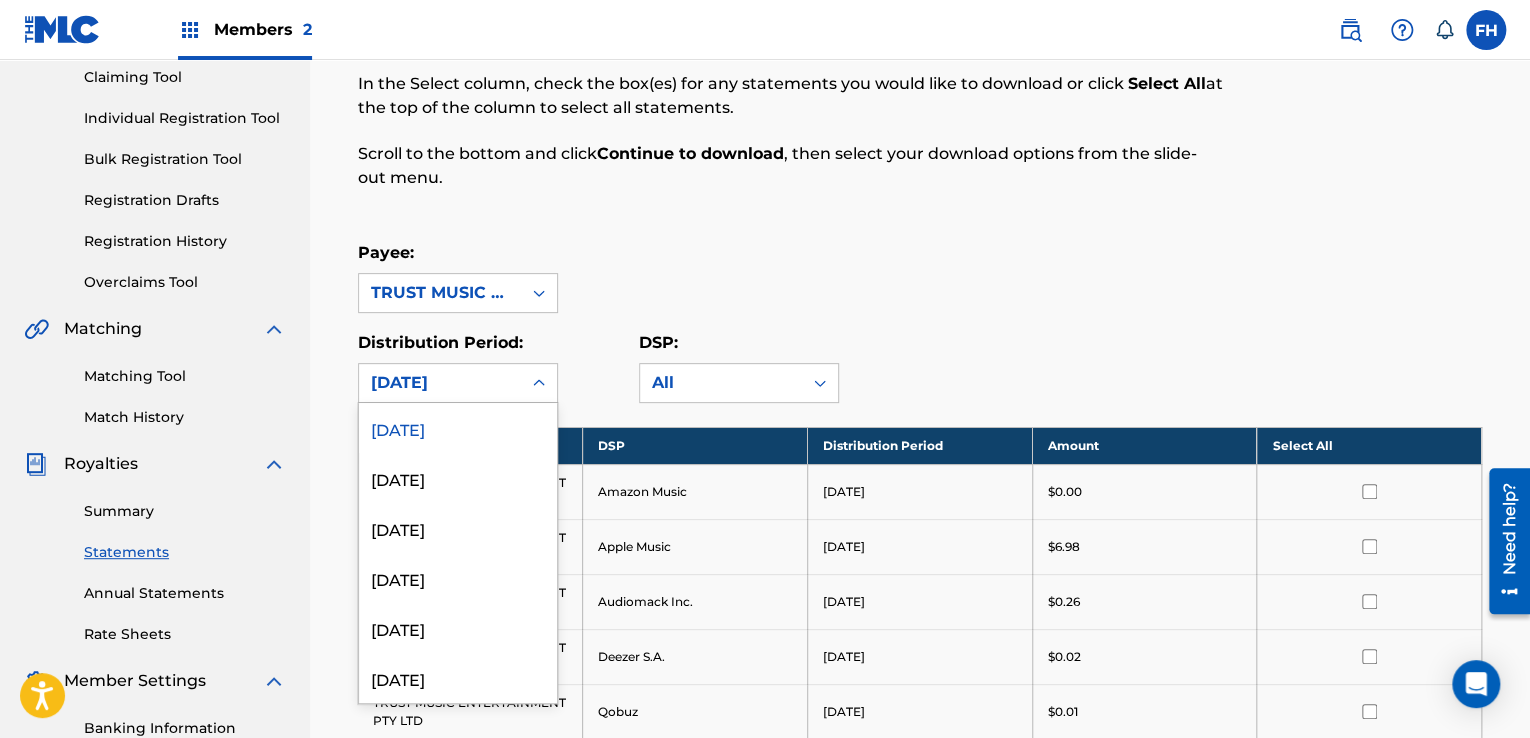 click on "[DATE]" at bounding box center [440, 383] 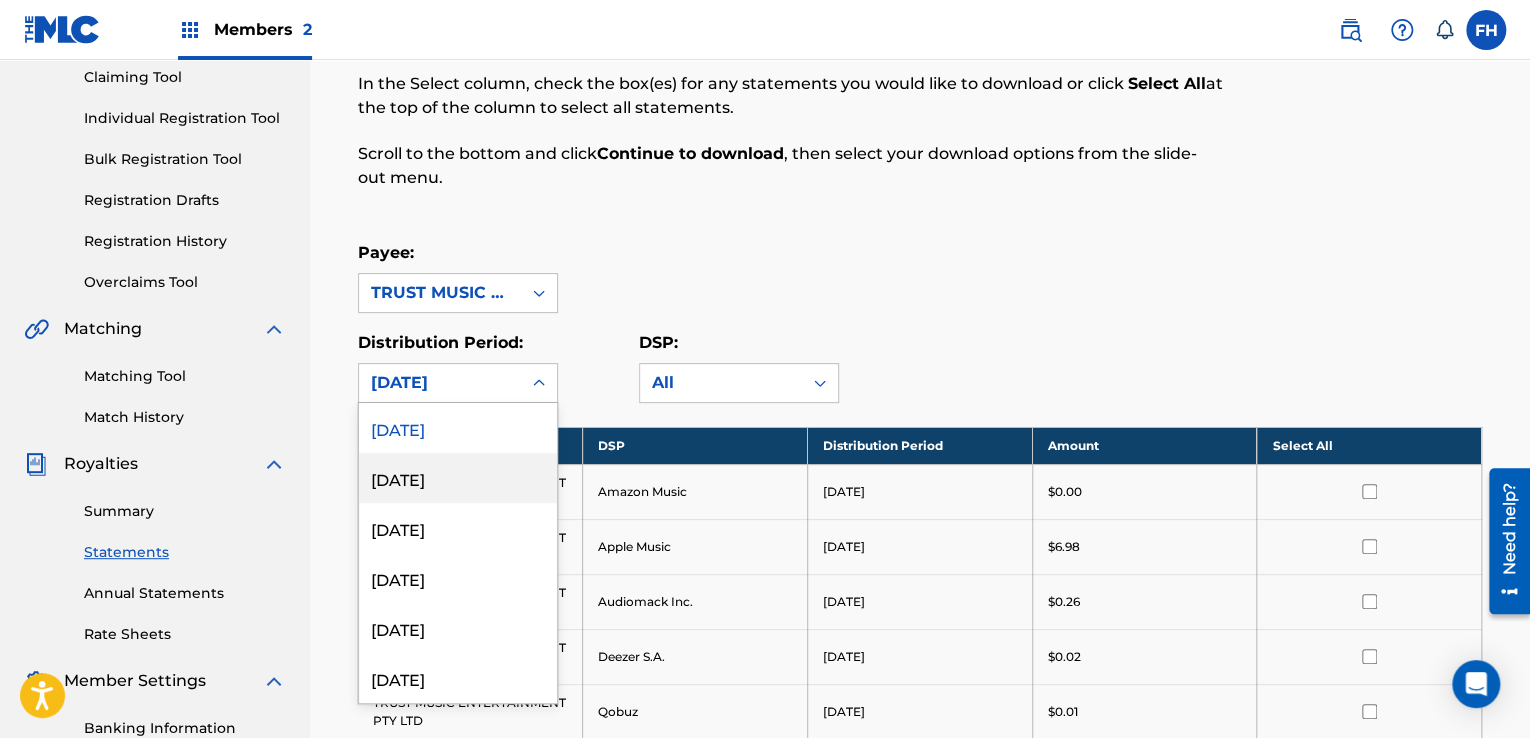click on "[DATE]" at bounding box center [458, 478] 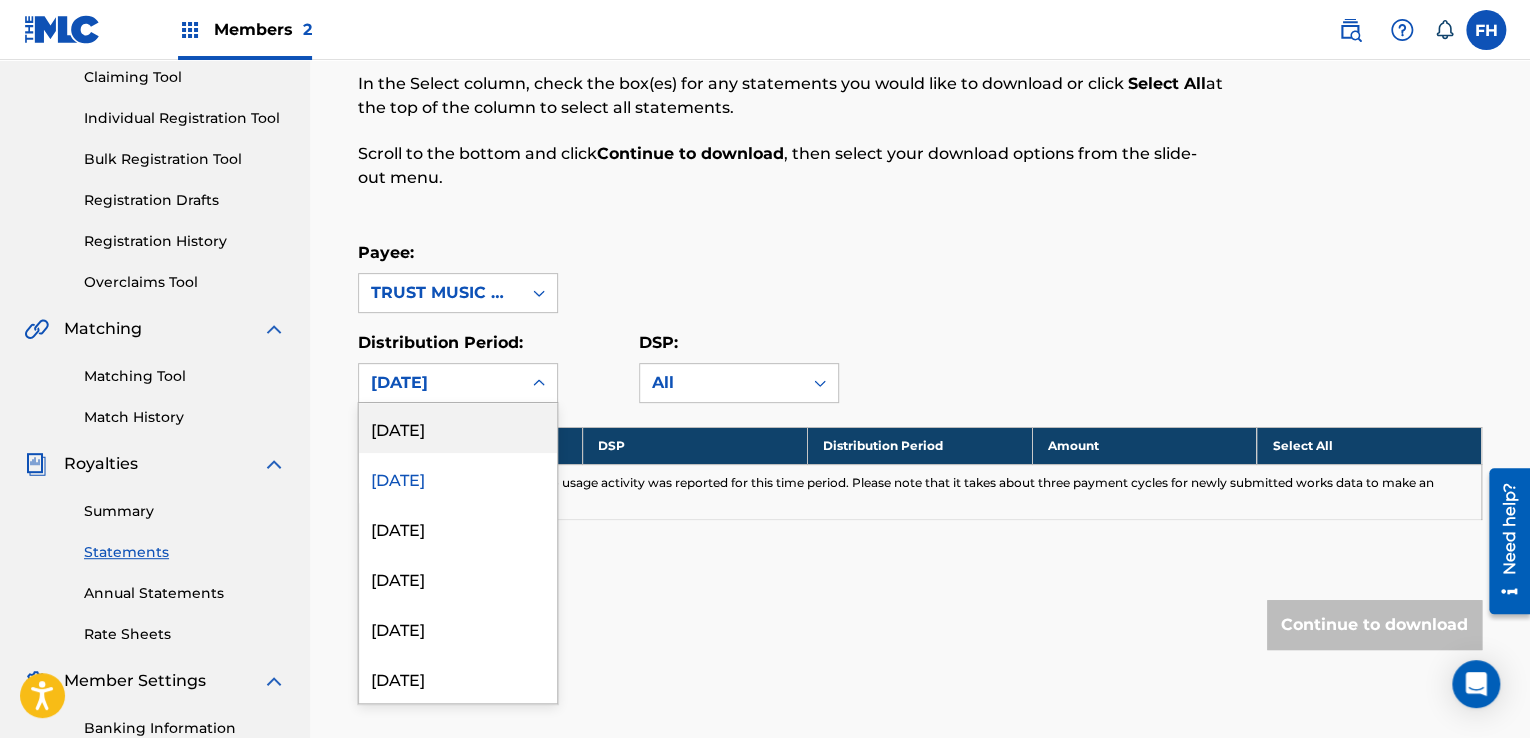 click on "[DATE]" at bounding box center [440, 383] 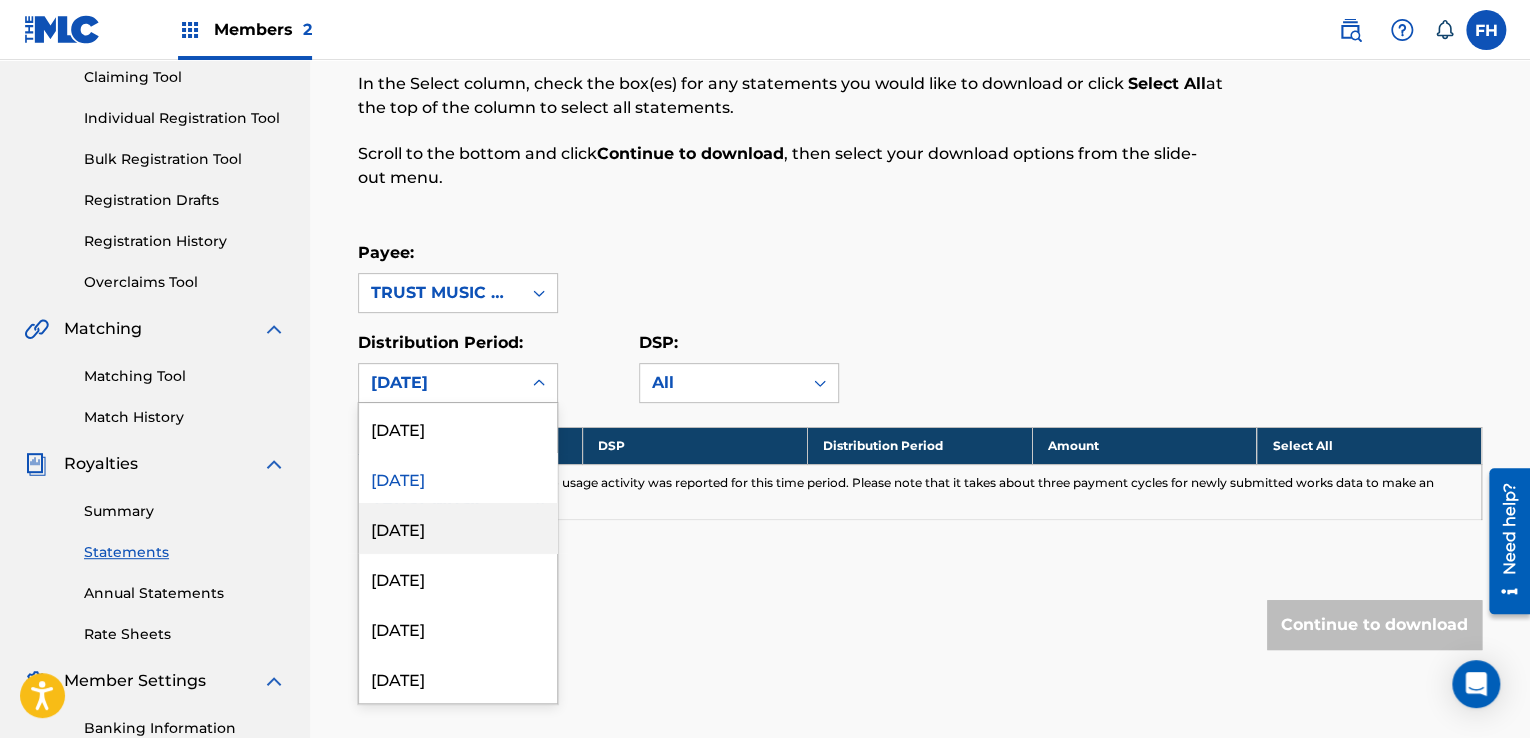 click on "[DATE]" at bounding box center (458, 528) 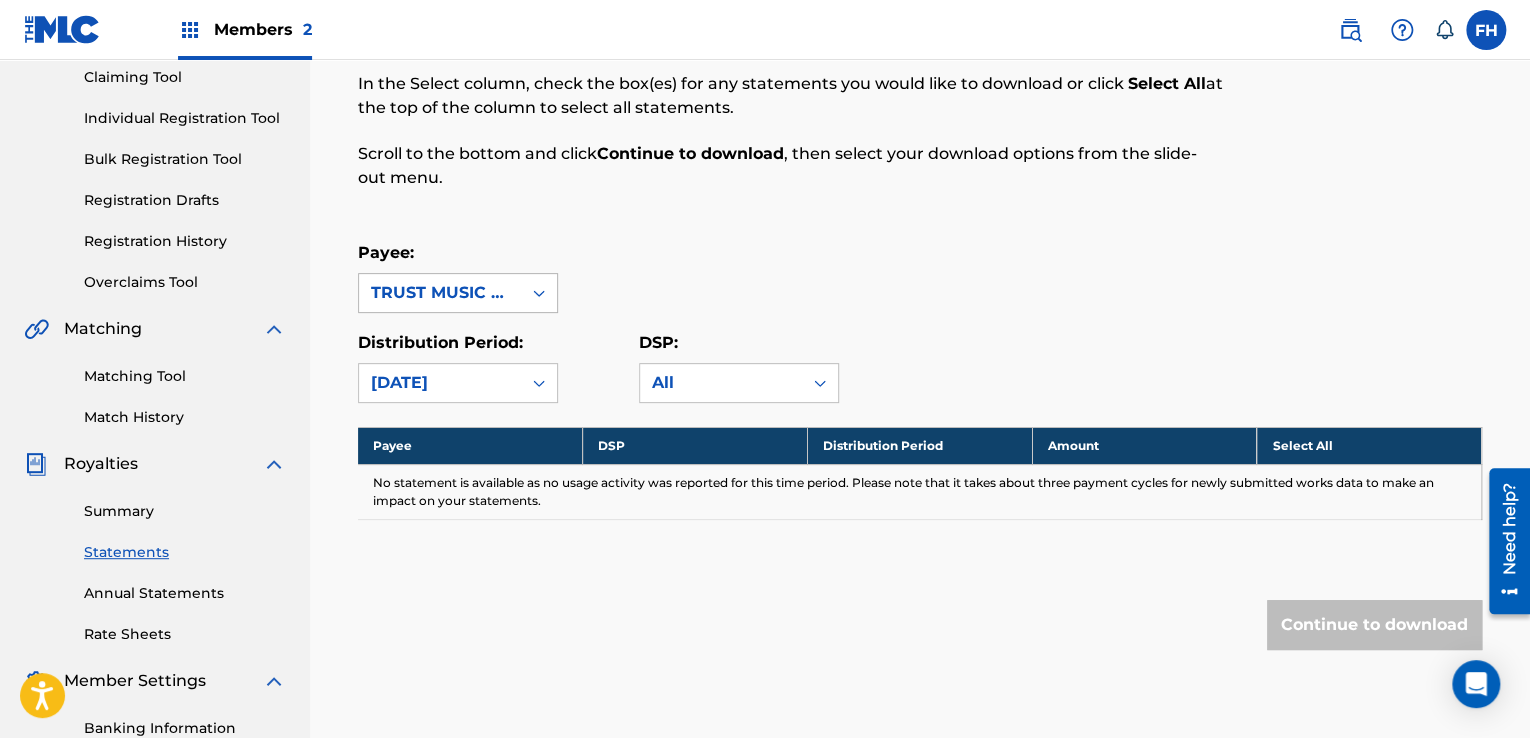 click on "TRUST MUSIC ENTERTAINMENT PTY LTD" at bounding box center [440, 293] 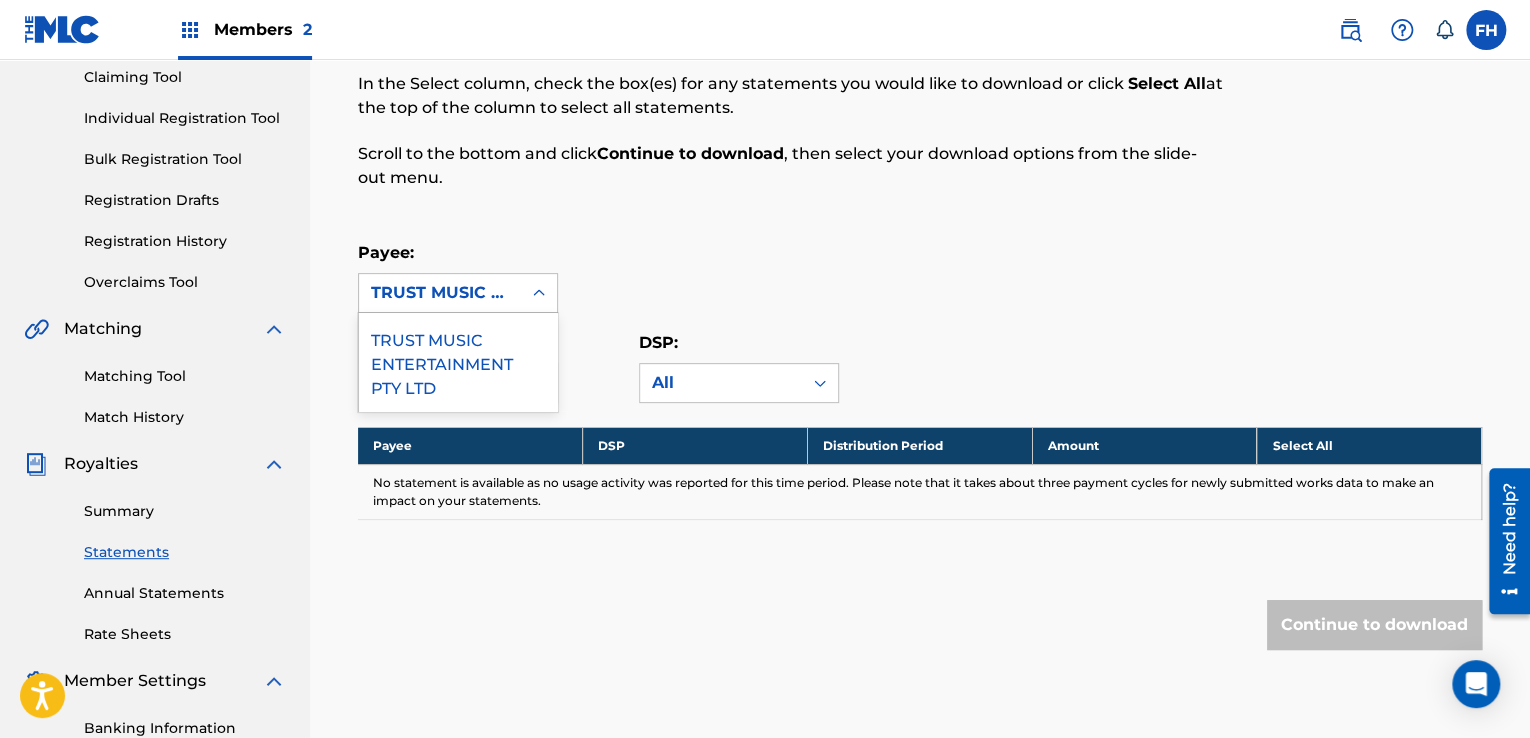 click on "Payee: 1 result available. Use Up and Down to choose options, press Enter to select the currently focused option, press Escape to exit the menu, press Tab to select the option and exit the menu. TRUST MUSIC ENTERTAINMENT PTY LTD TRUST MUSIC ENTERTAINMENT PTY LTD" at bounding box center [920, 277] 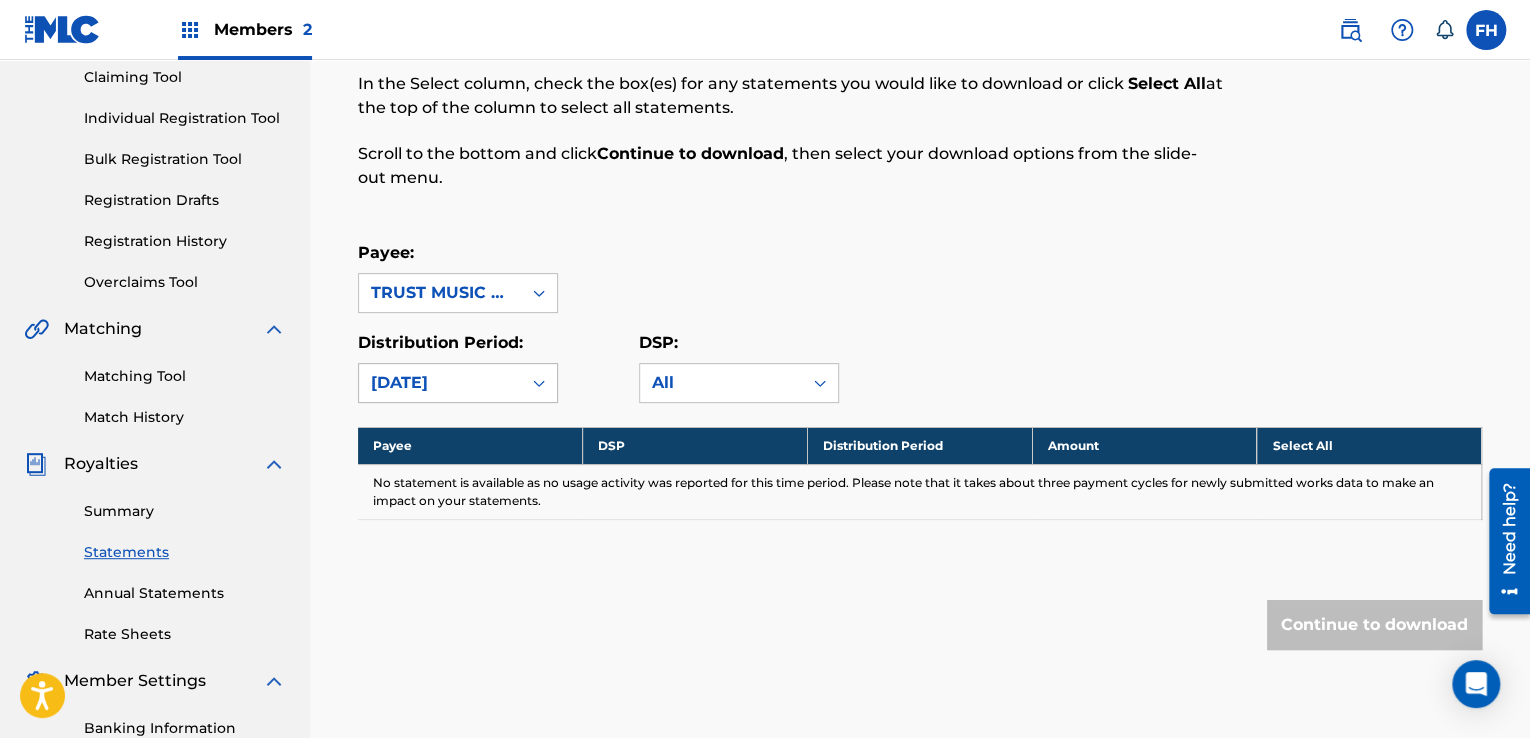 click on "[DATE]" at bounding box center (440, 383) 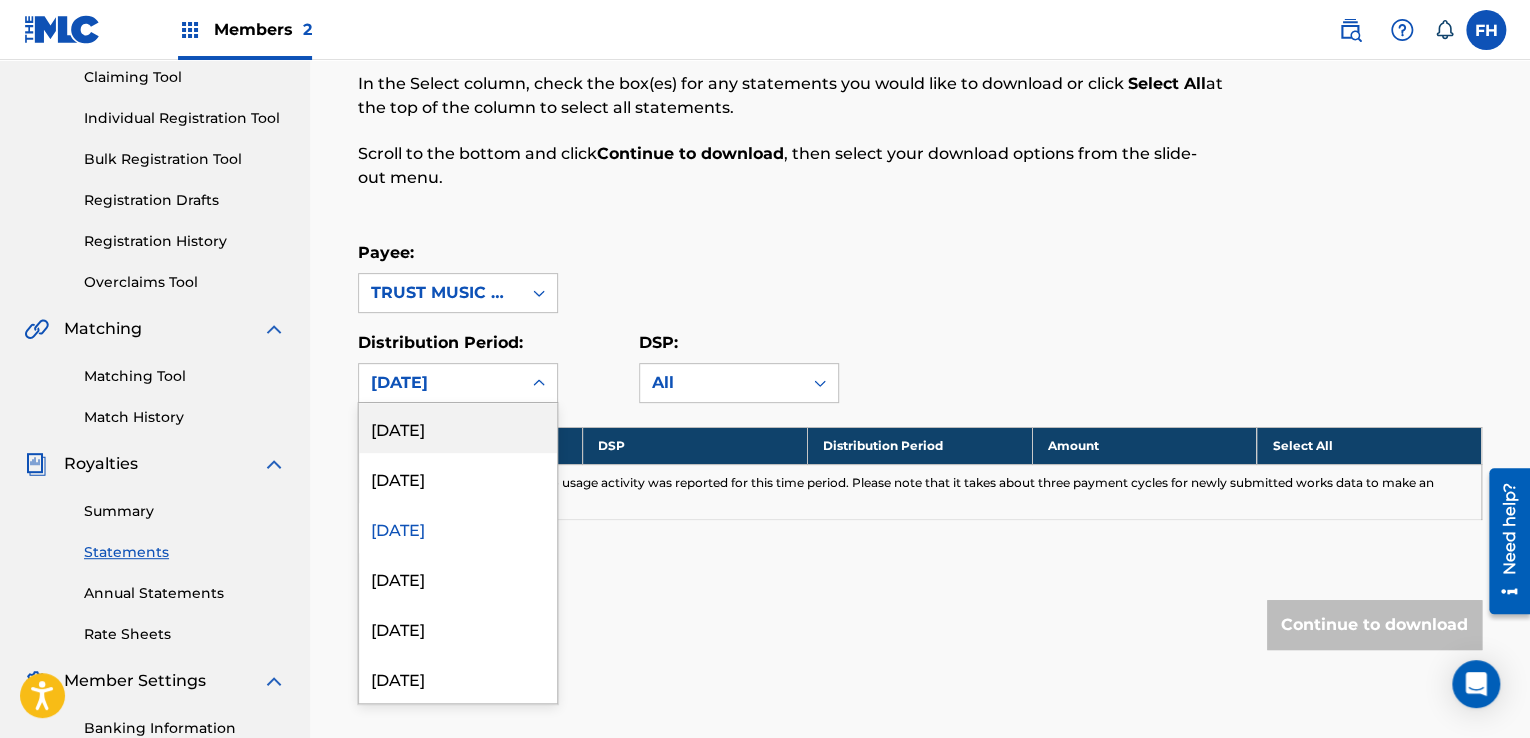 click on "[DATE]" at bounding box center [458, 428] 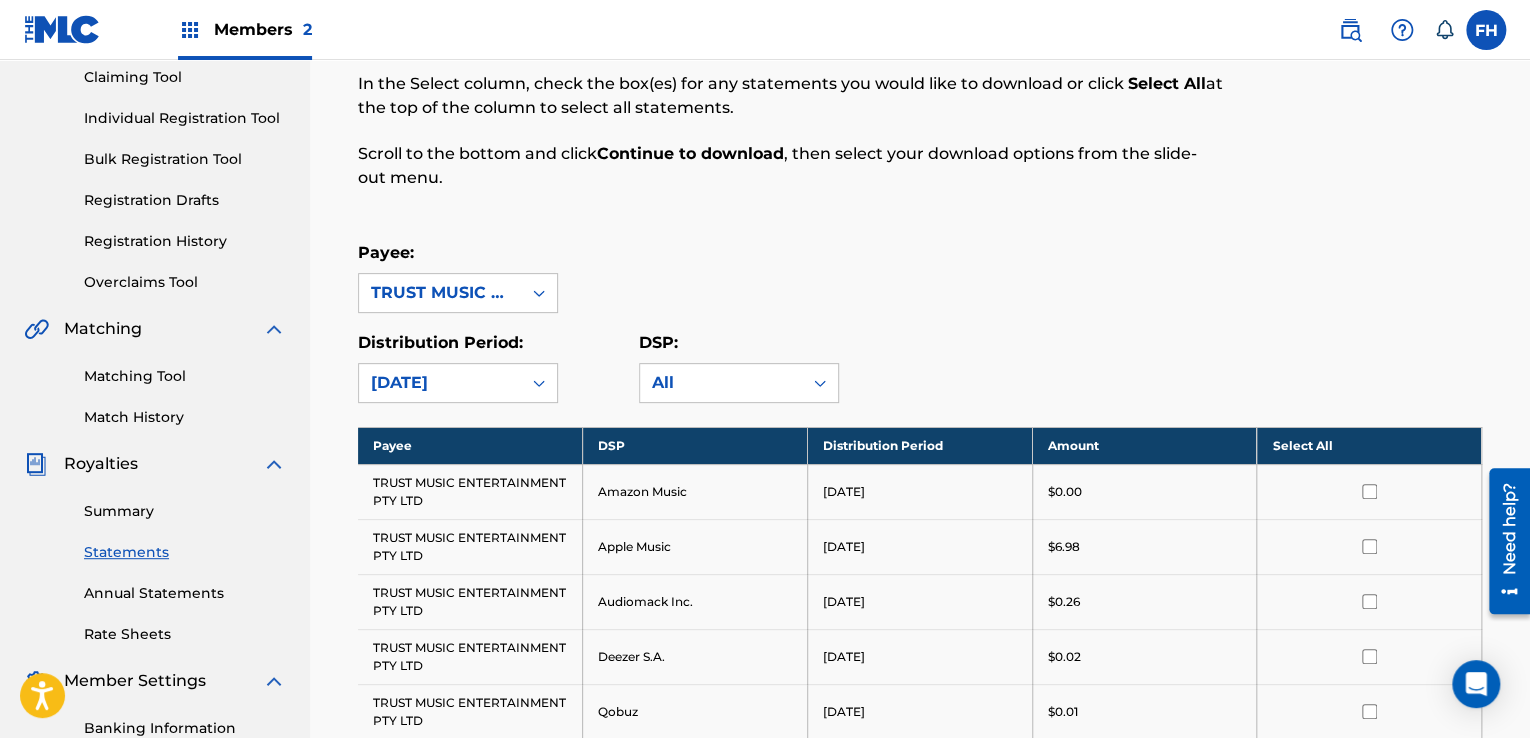 click on "Summary" at bounding box center (185, 511) 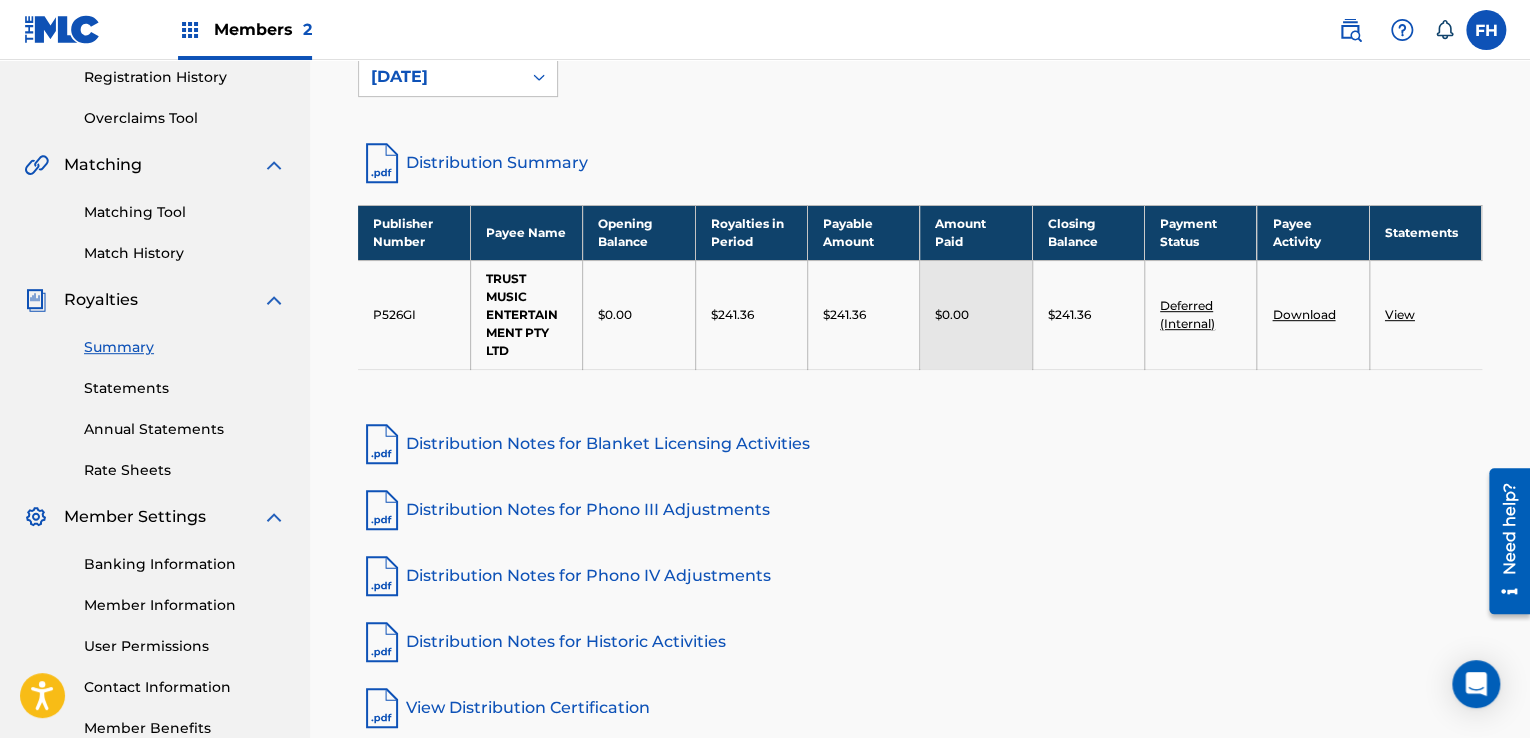 scroll, scrollTop: 394, scrollLeft: 0, axis: vertical 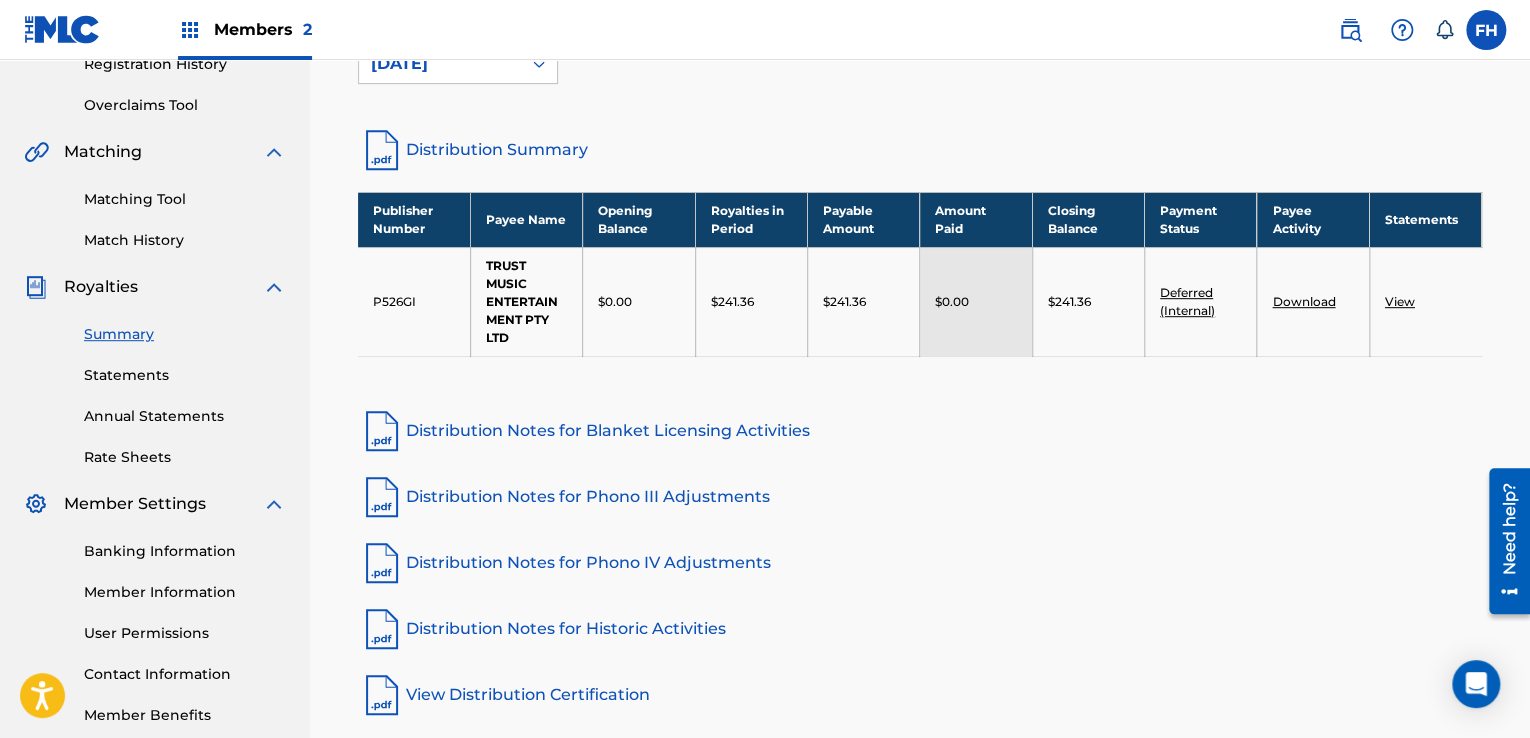 drag, startPoint x: 1535, startPoint y: 257, endPoint x: 46, endPoint y: 32, distance: 1505.9037 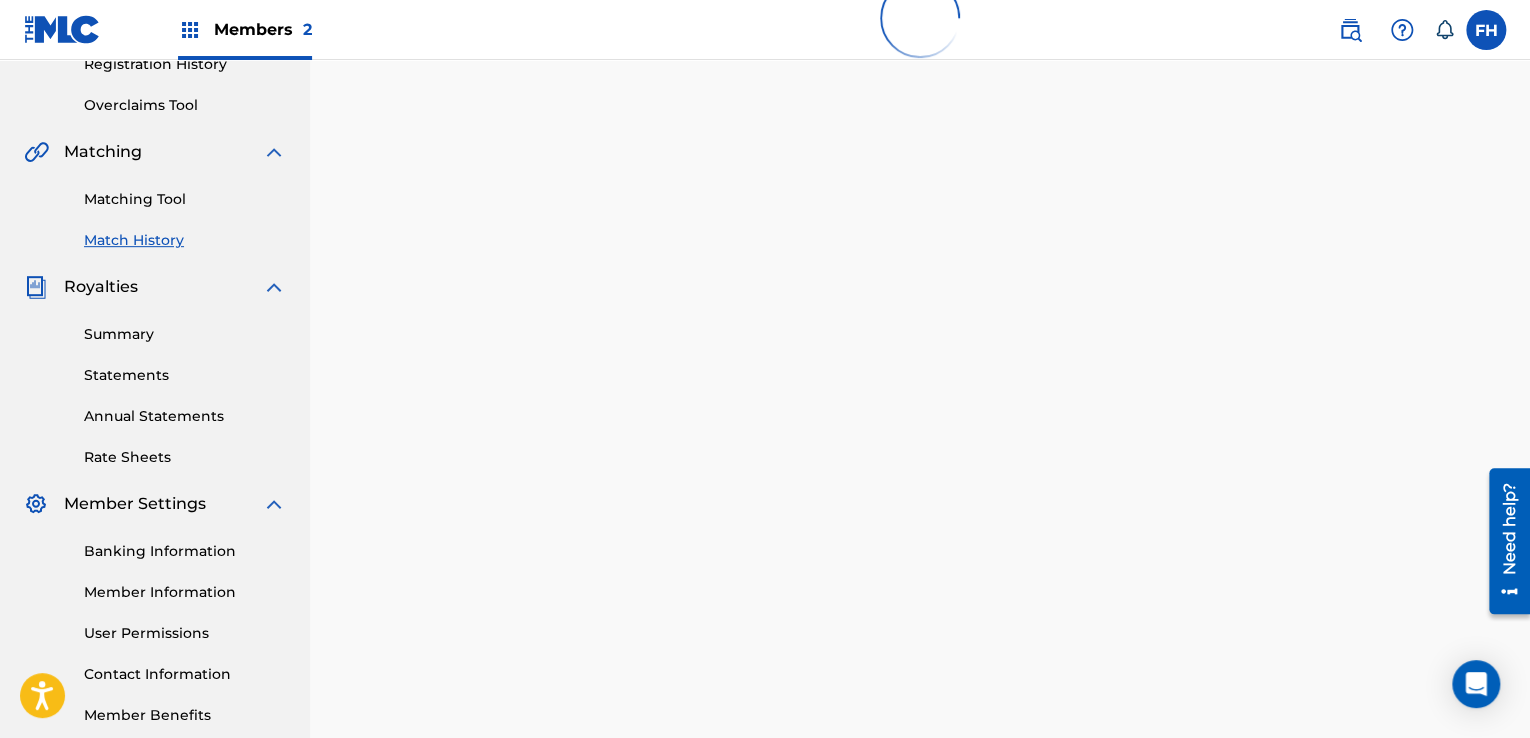 scroll, scrollTop: 0, scrollLeft: 0, axis: both 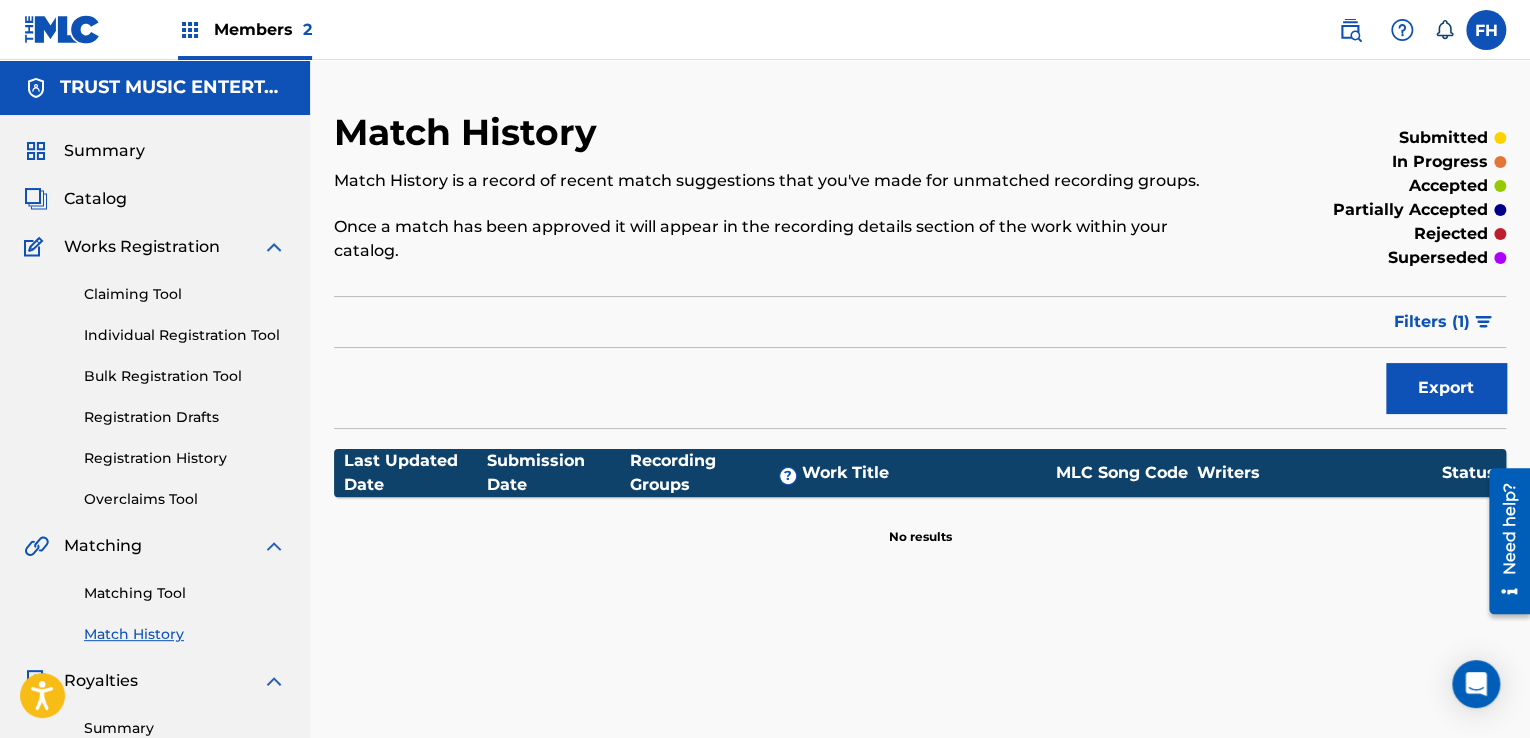 click on "Registration History" at bounding box center (185, 458) 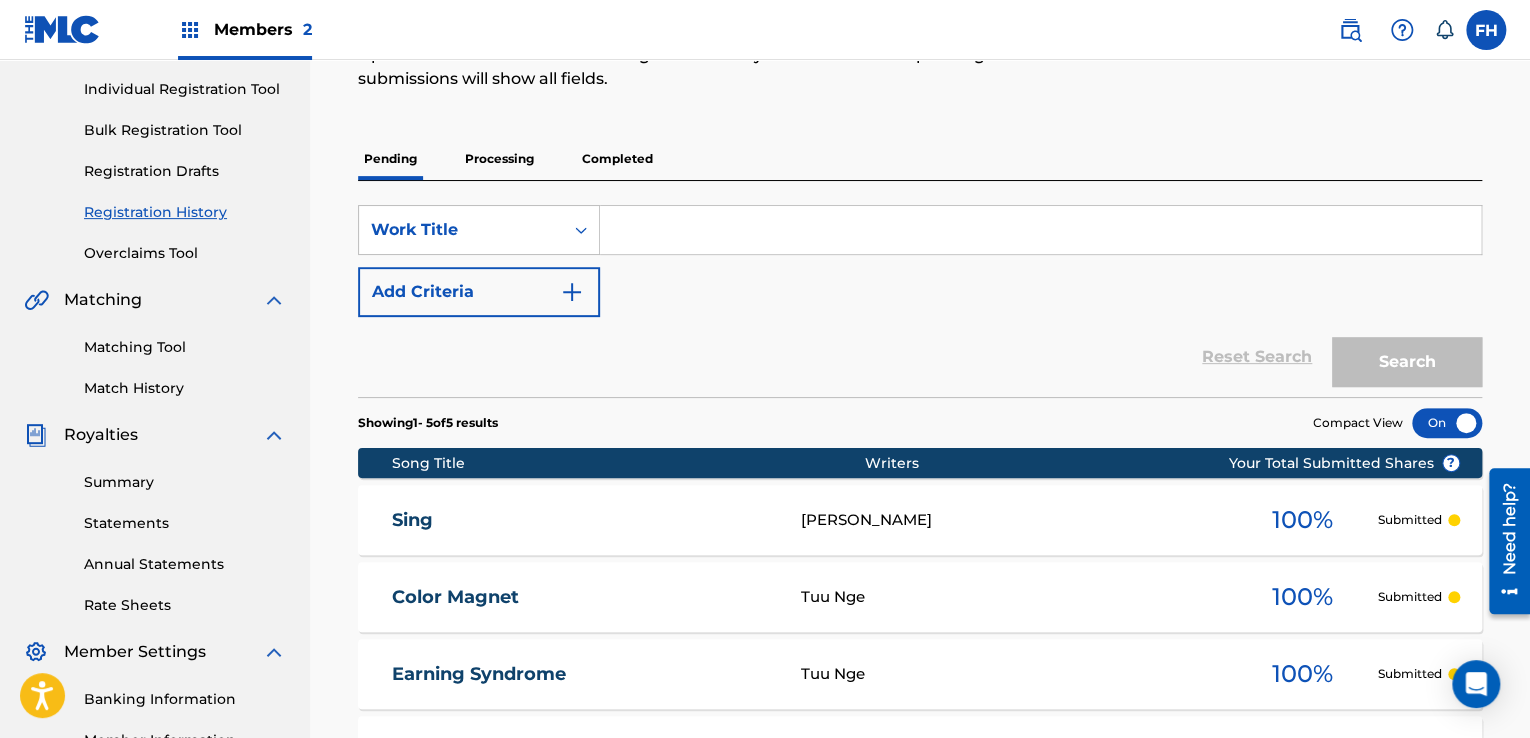 scroll, scrollTop: 200, scrollLeft: 0, axis: vertical 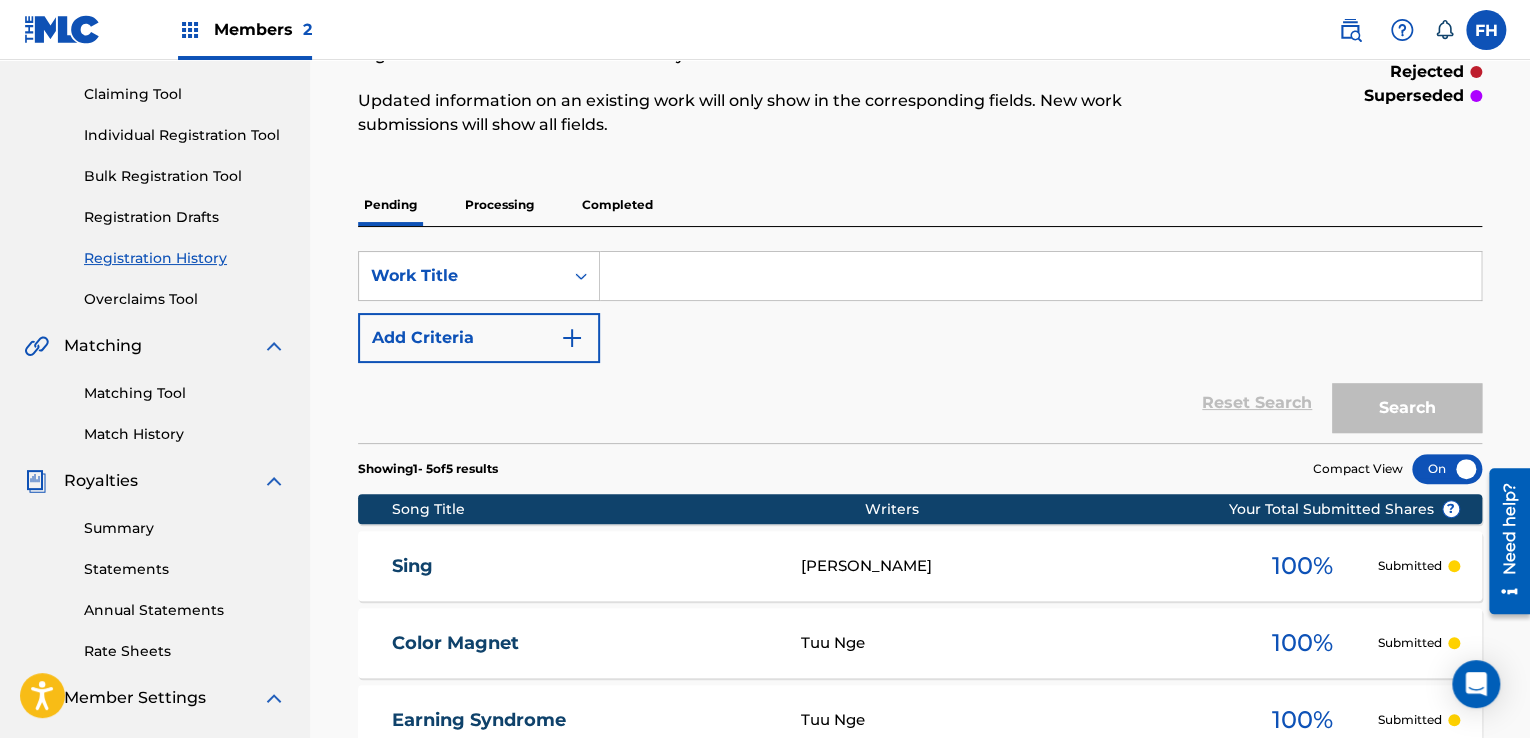 click on "Processing" at bounding box center (499, 205) 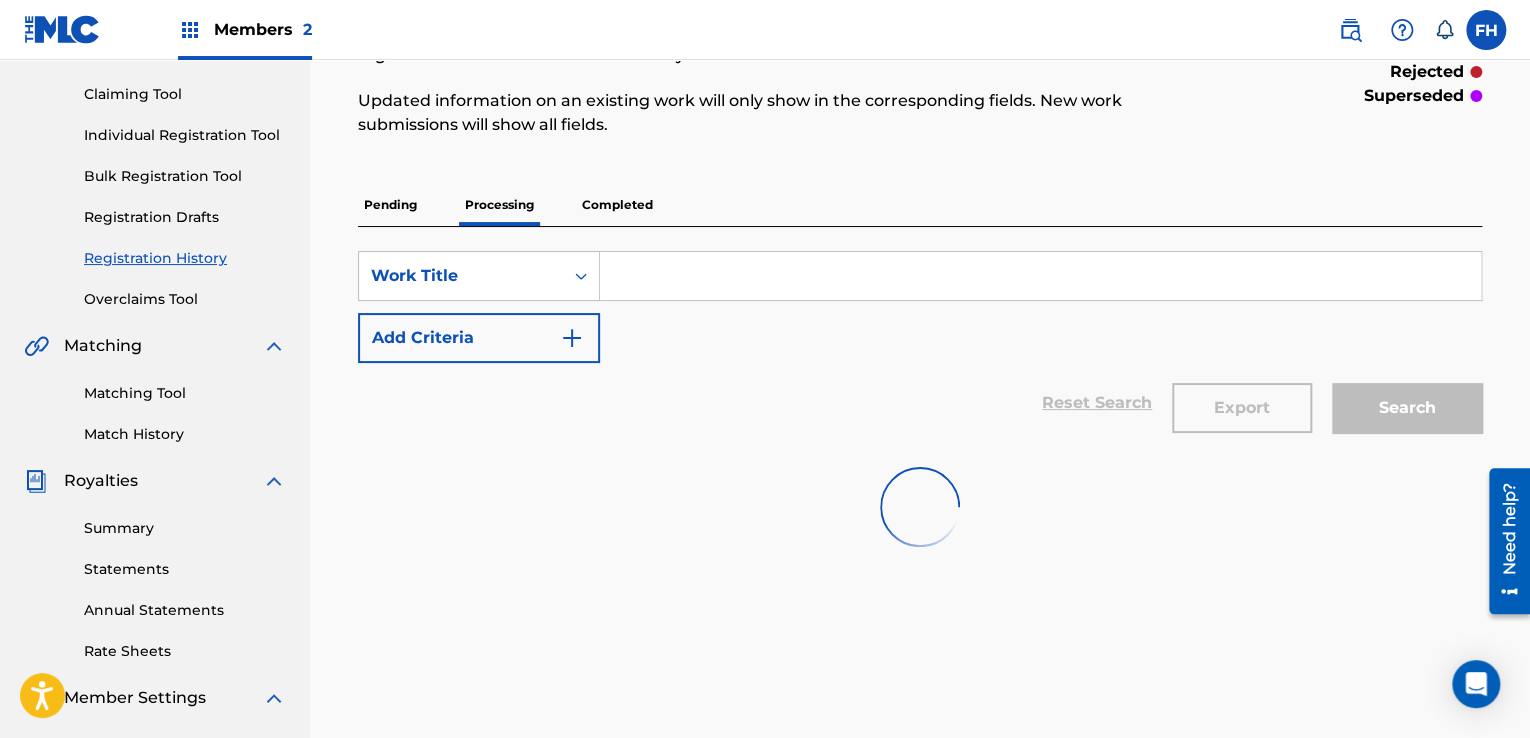 scroll, scrollTop: 0, scrollLeft: 0, axis: both 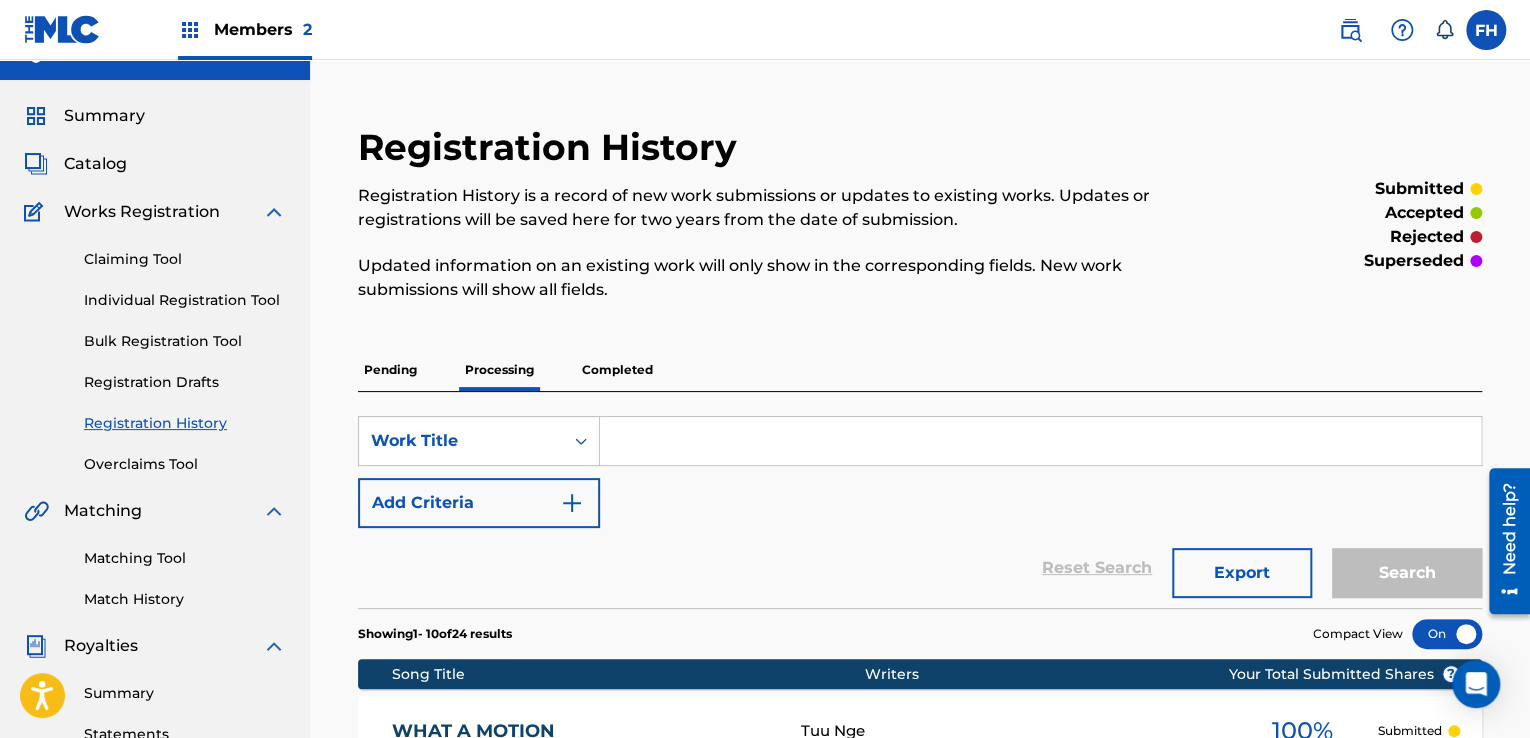 click on "Completed" at bounding box center (617, 370) 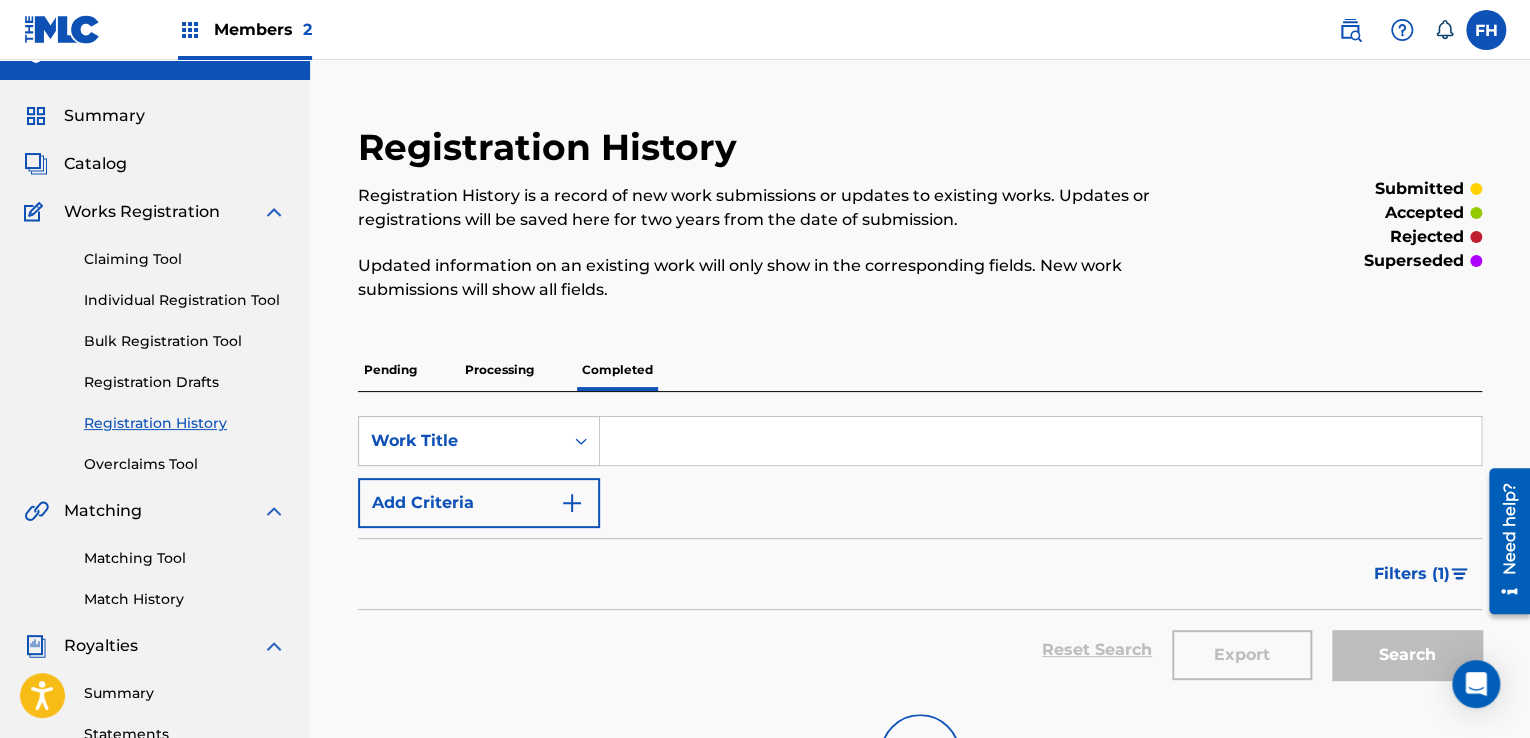 scroll, scrollTop: 0, scrollLeft: 0, axis: both 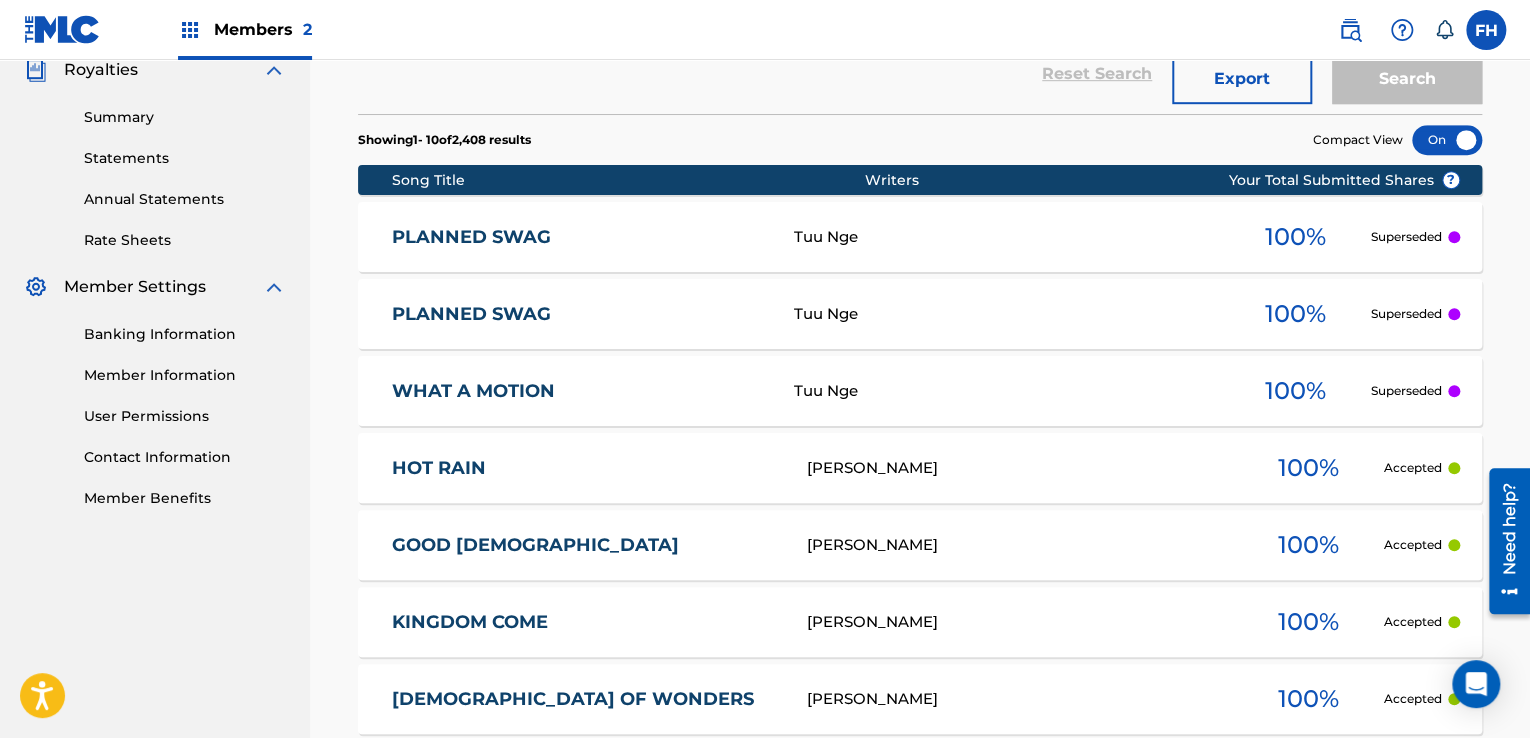 drag, startPoint x: 1534, startPoint y: 252, endPoint x: 55, endPoint y: 41, distance: 1493.9752 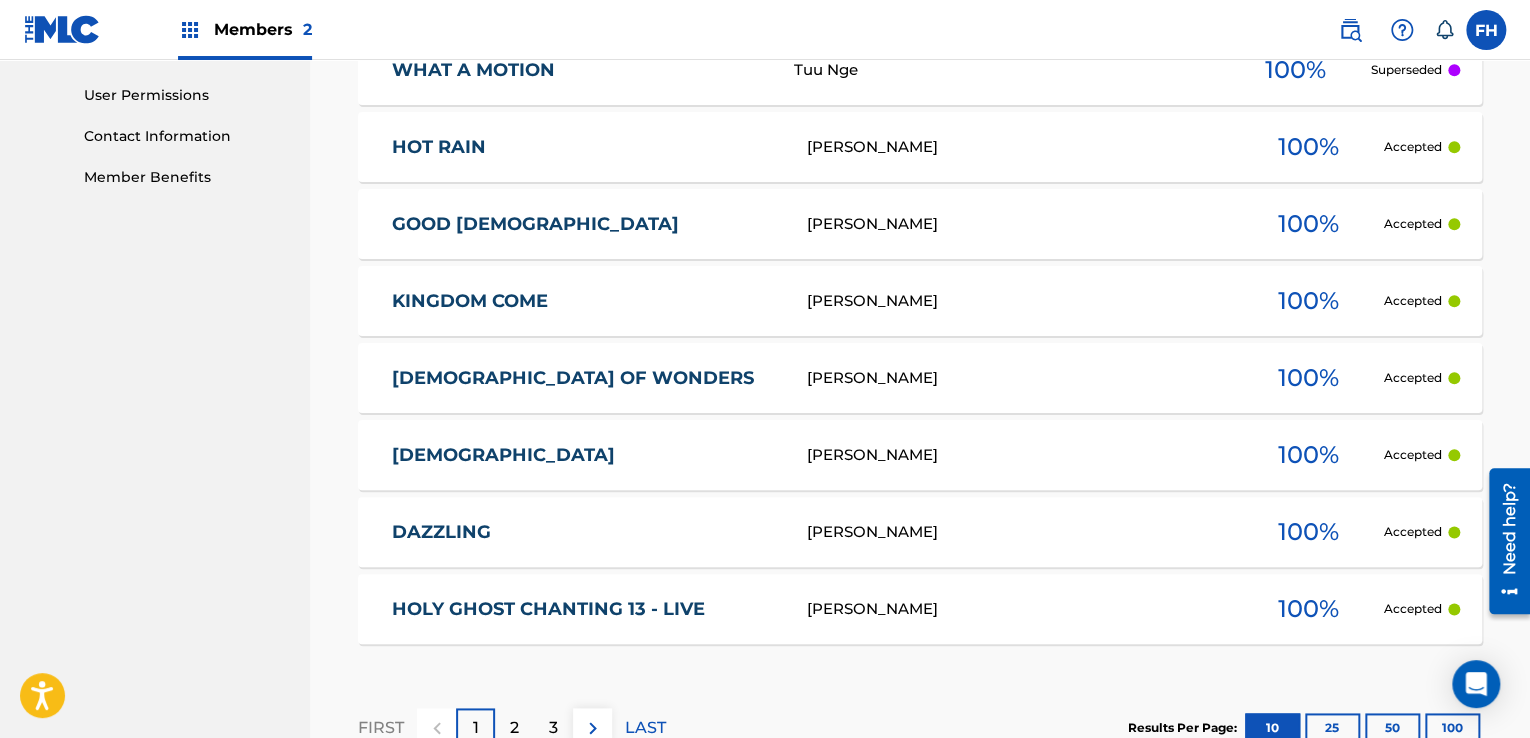 scroll, scrollTop: 990, scrollLeft: 0, axis: vertical 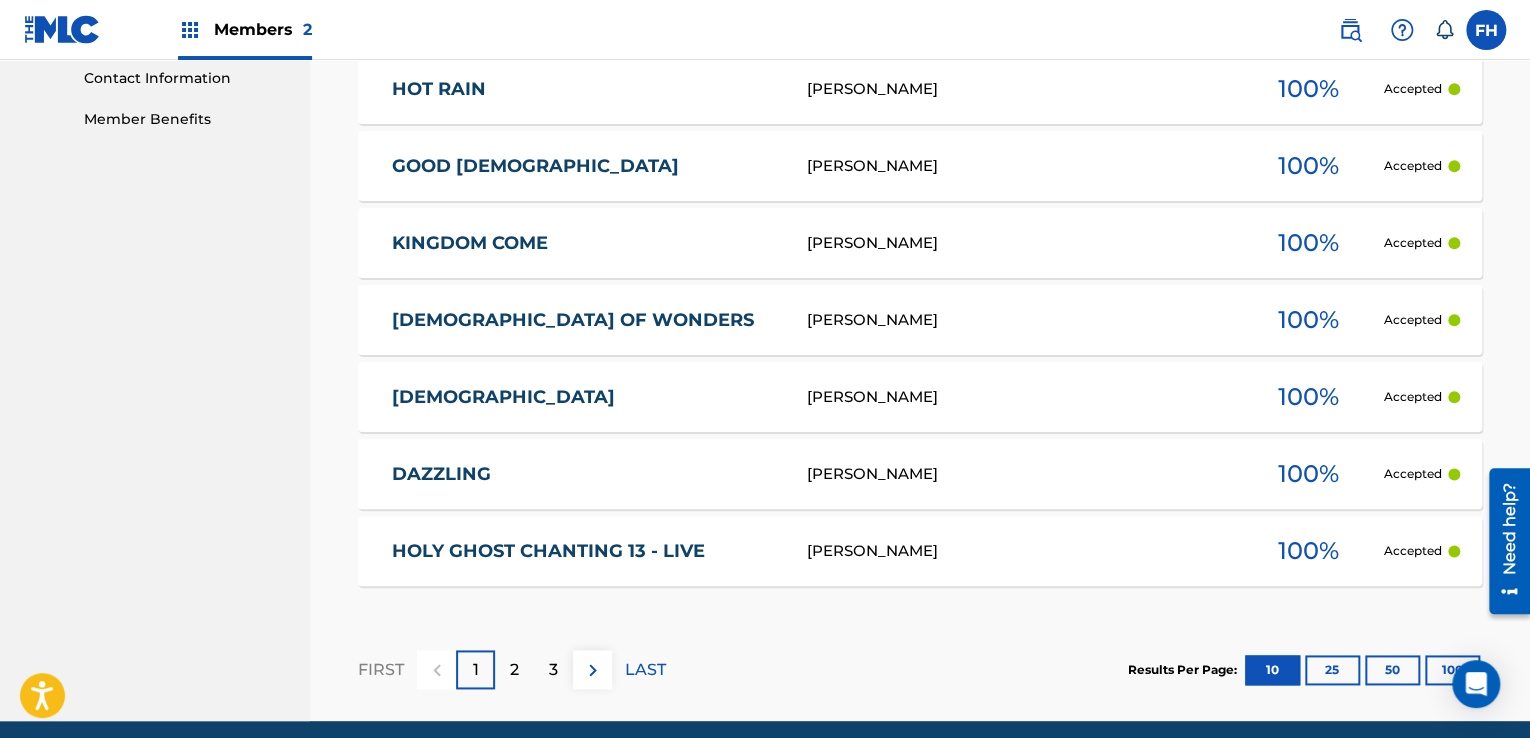 click on "FIRST 1 2 3 LAST" at bounding box center [512, 669] 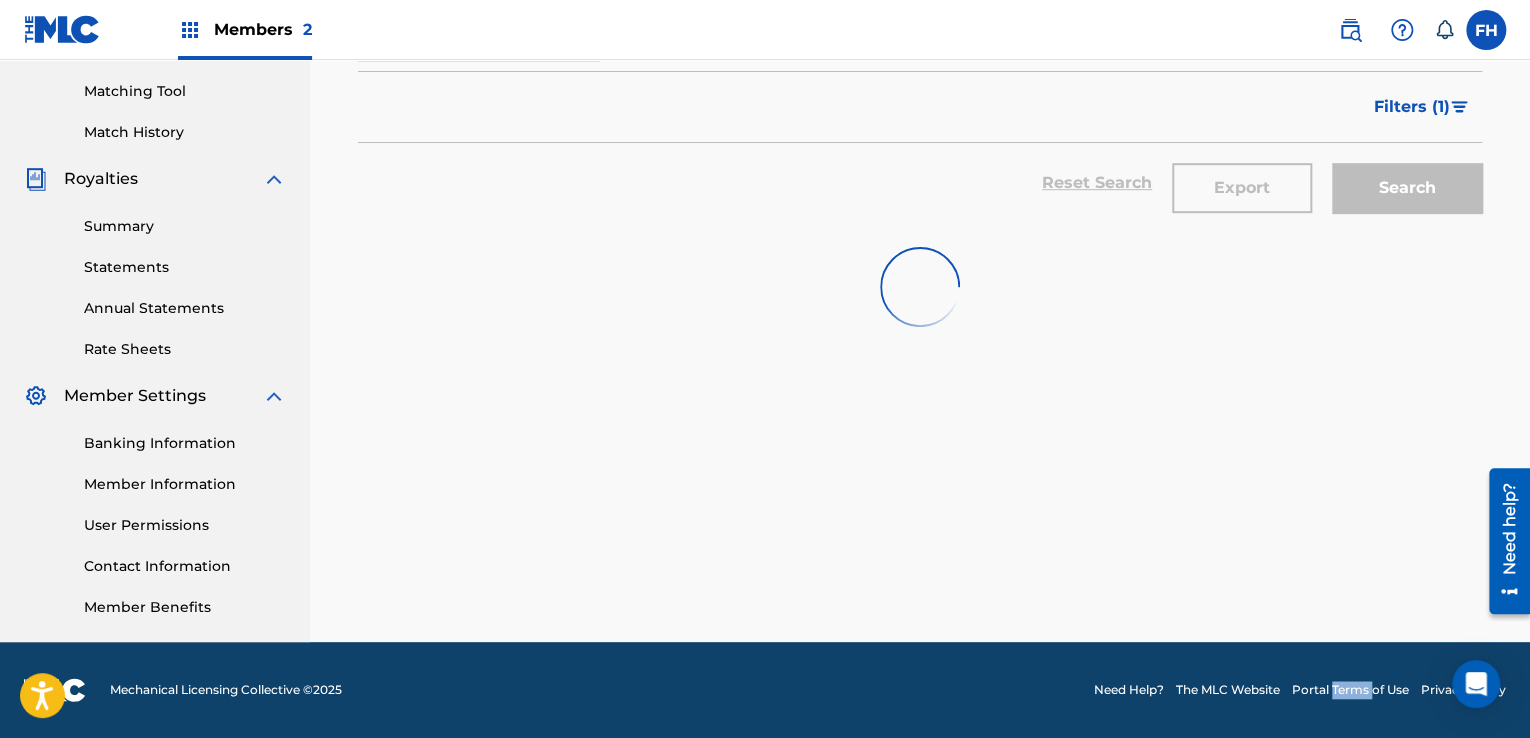 click on "Mechanical Licensing Collective ©  2025 Need Help? The MLC Website Portal Terms of Use Privacy Policy" at bounding box center [765, 690] 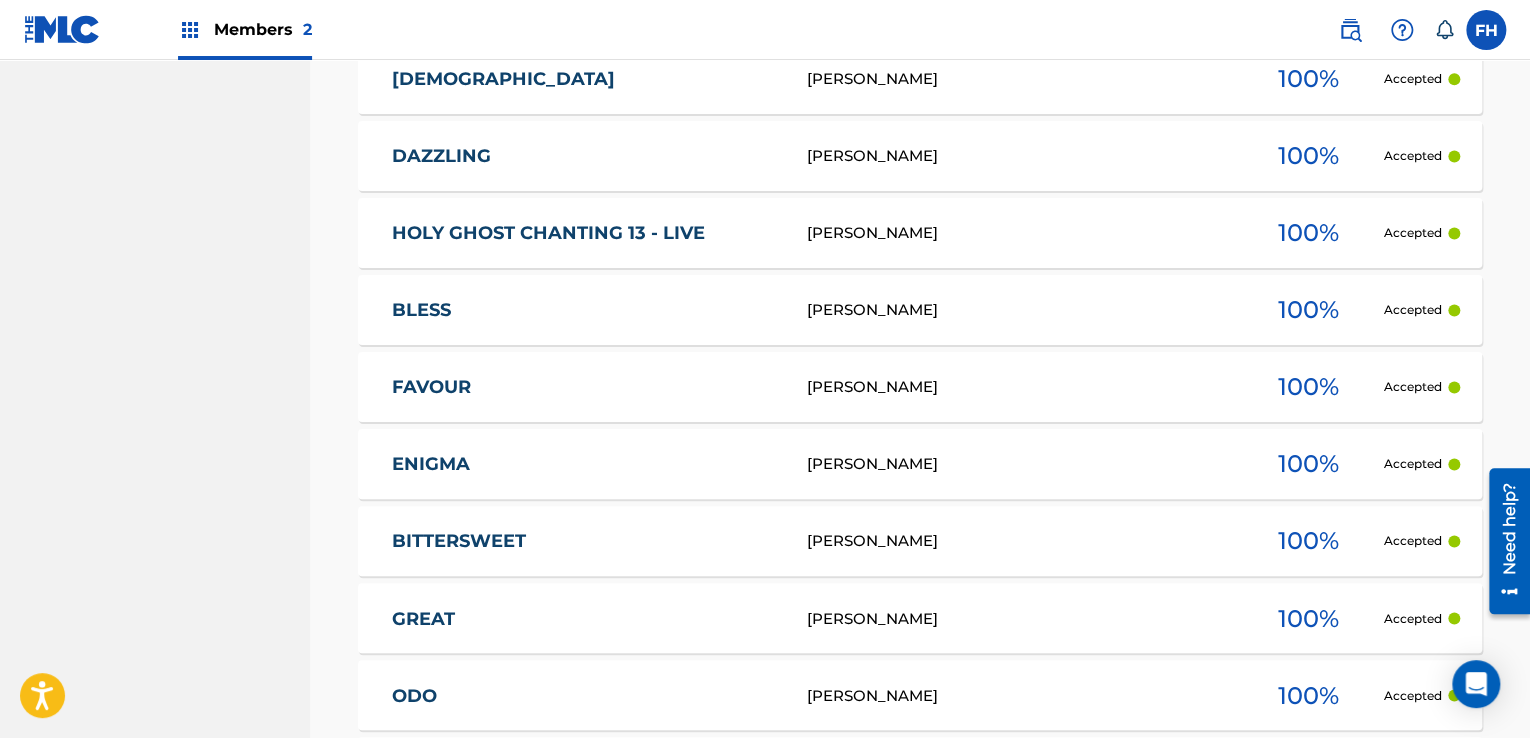 scroll, scrollTop: 1648, scrollLeft: 0, axis: vertical 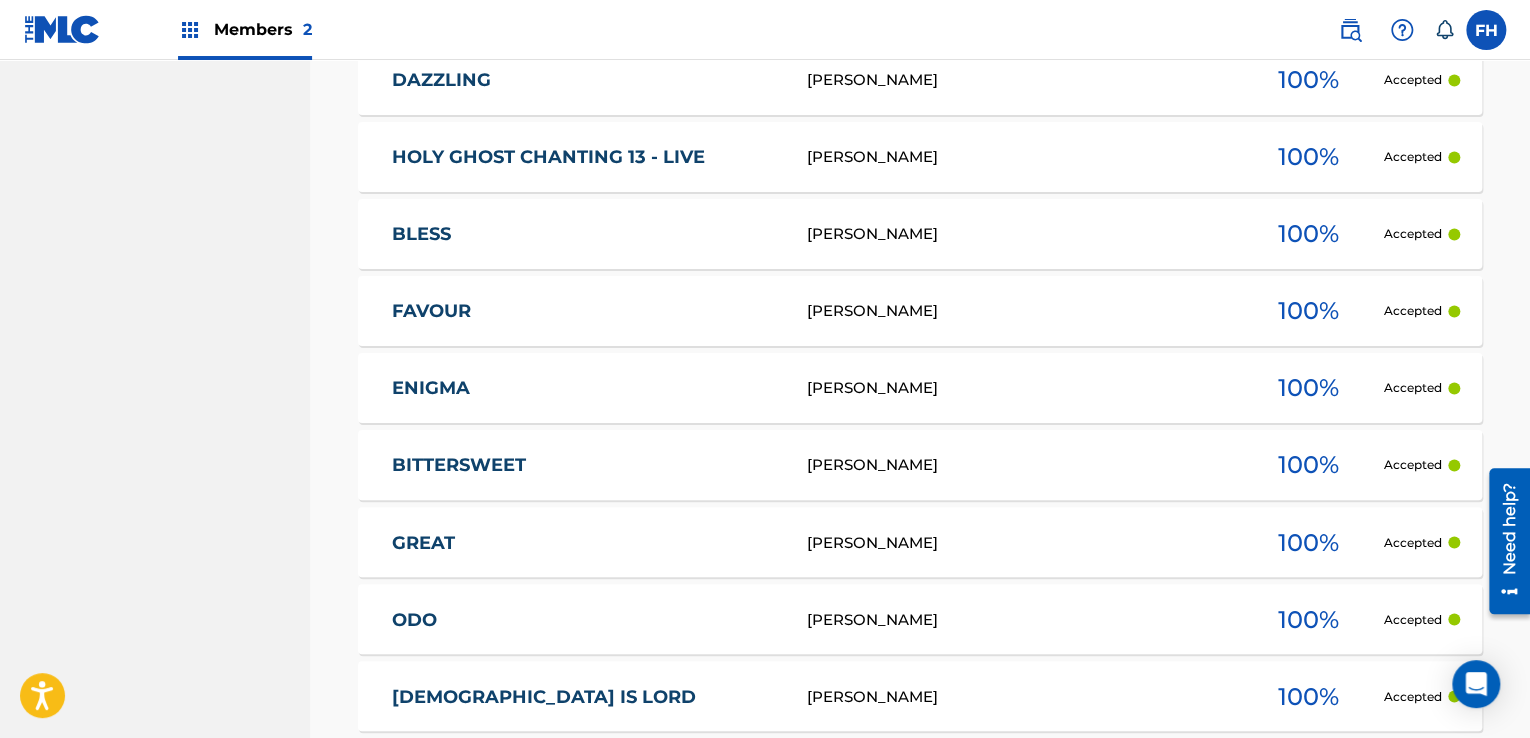 click on "HOLY GHOST CHANTING 13 - LIVE [PERSON_NAME] 100 %   Accepted" at bounding box center (920, 157) 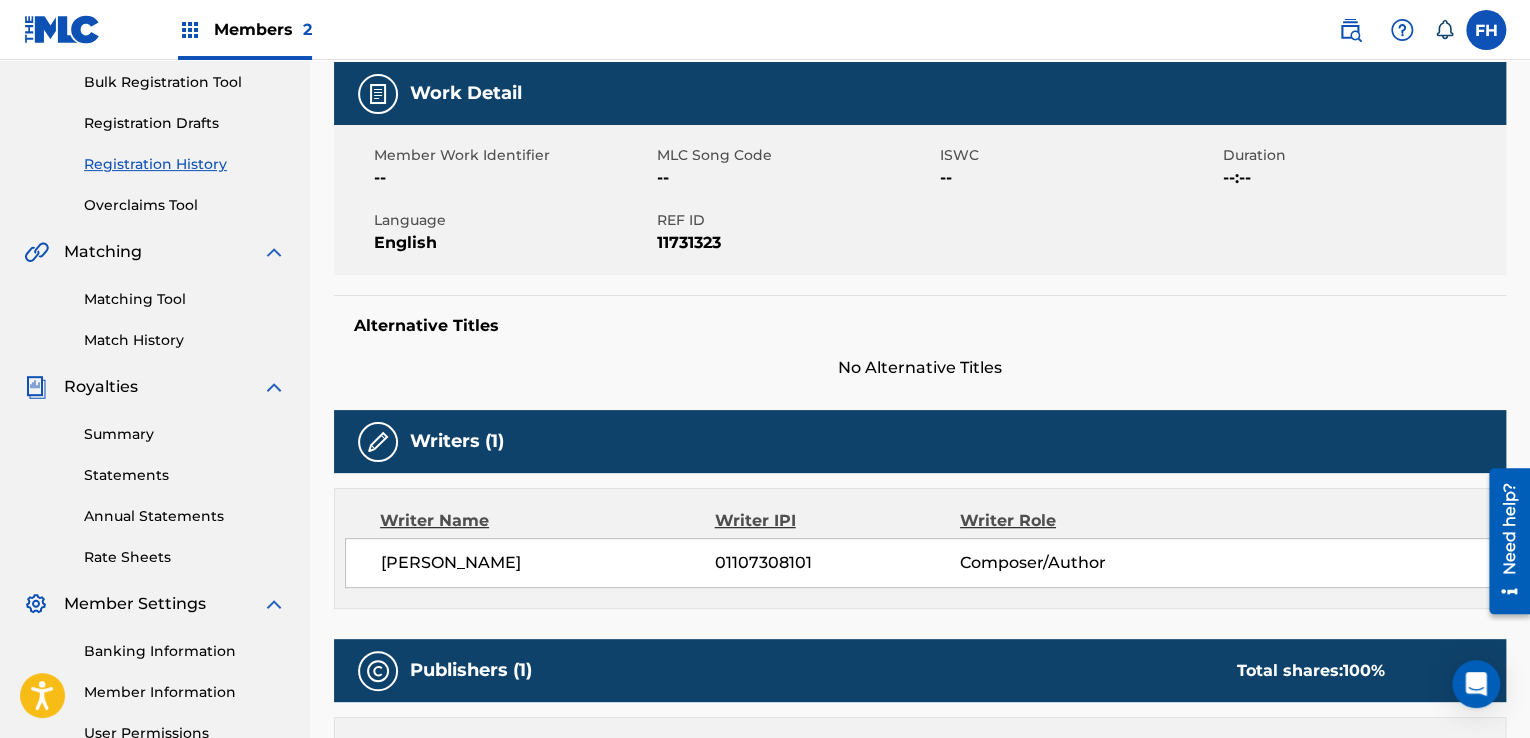 scroll, scrollTop: 295, scrollLeft: 0, axis: vertical 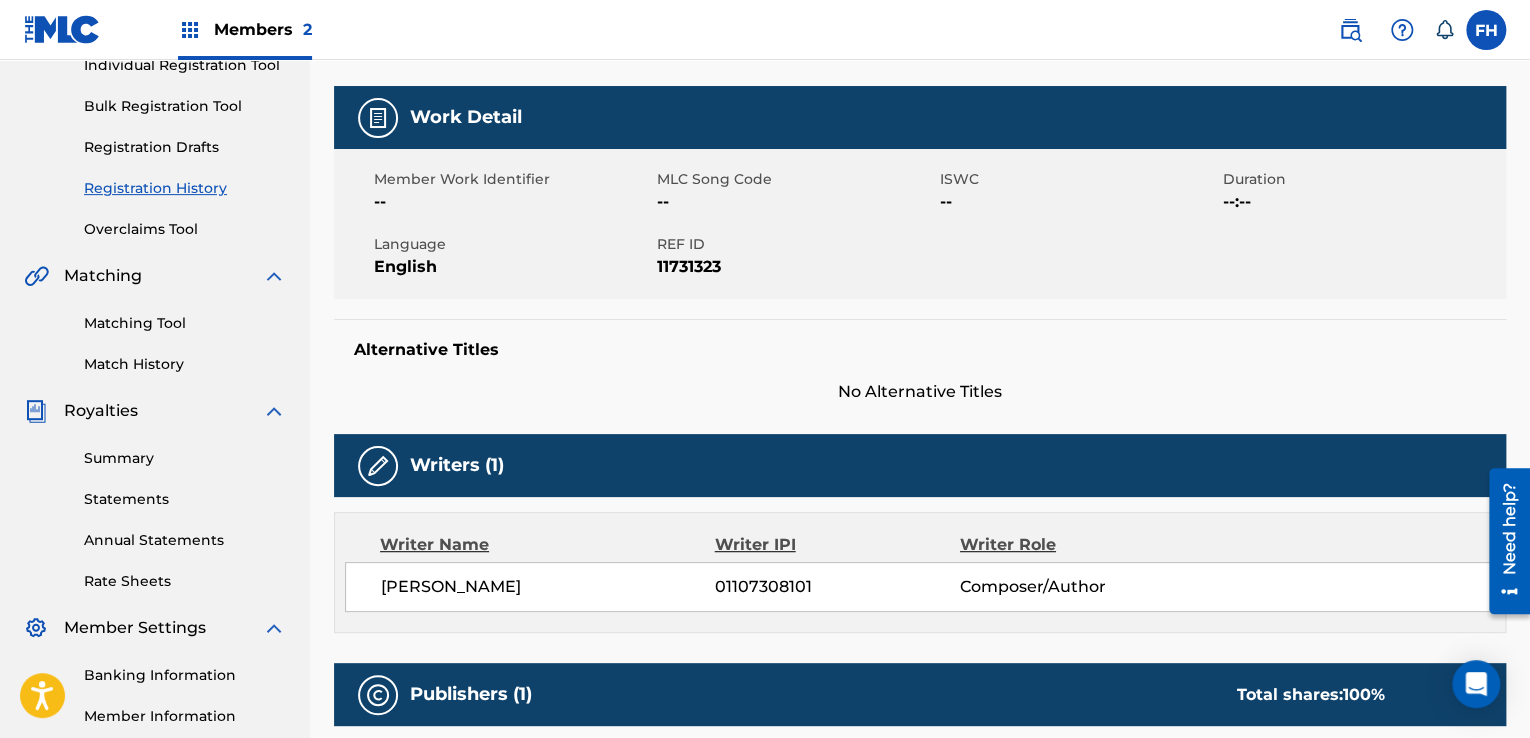 click on "[PERSON_NAME]" at bounding box center (548, 587) 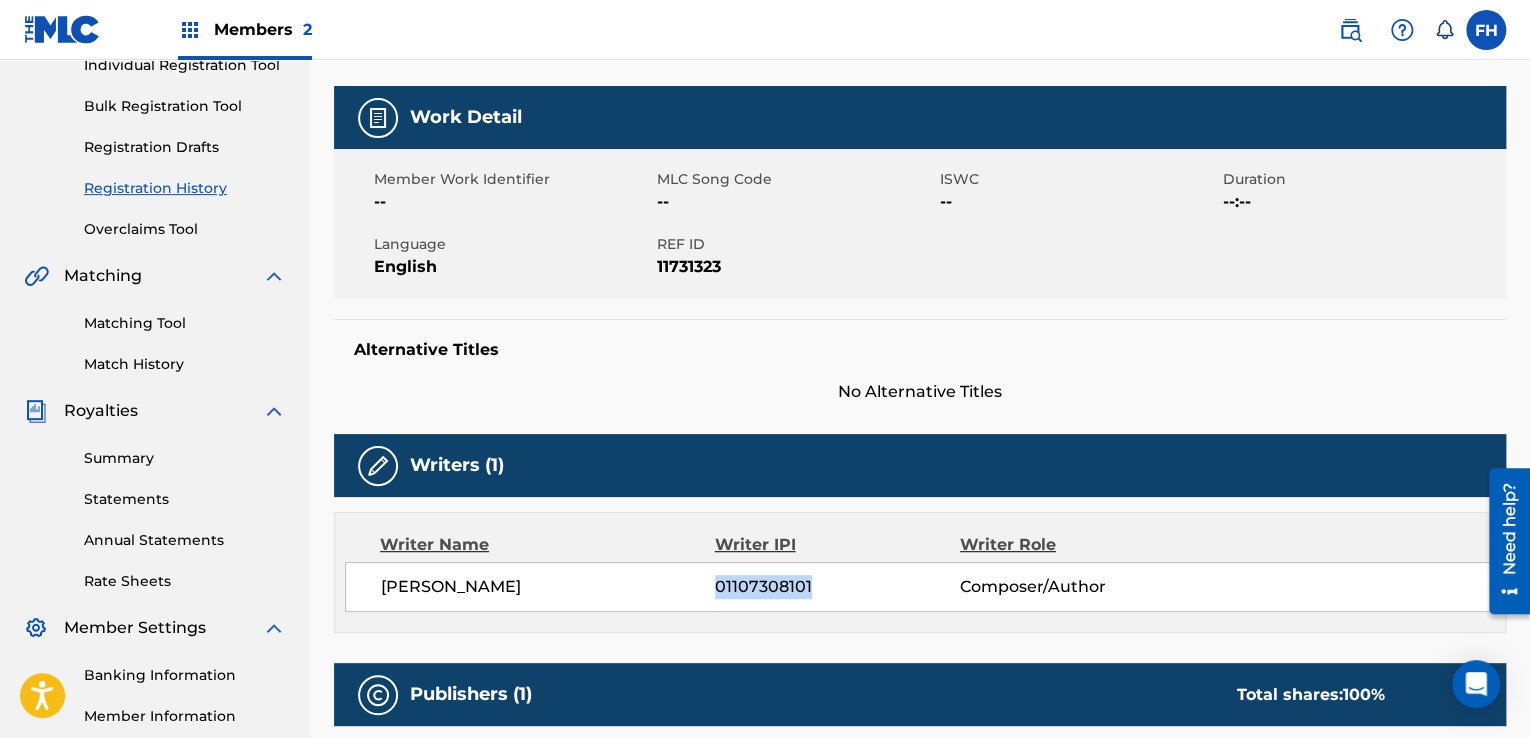 click on "01107308101" at bounding box center (837, 587) 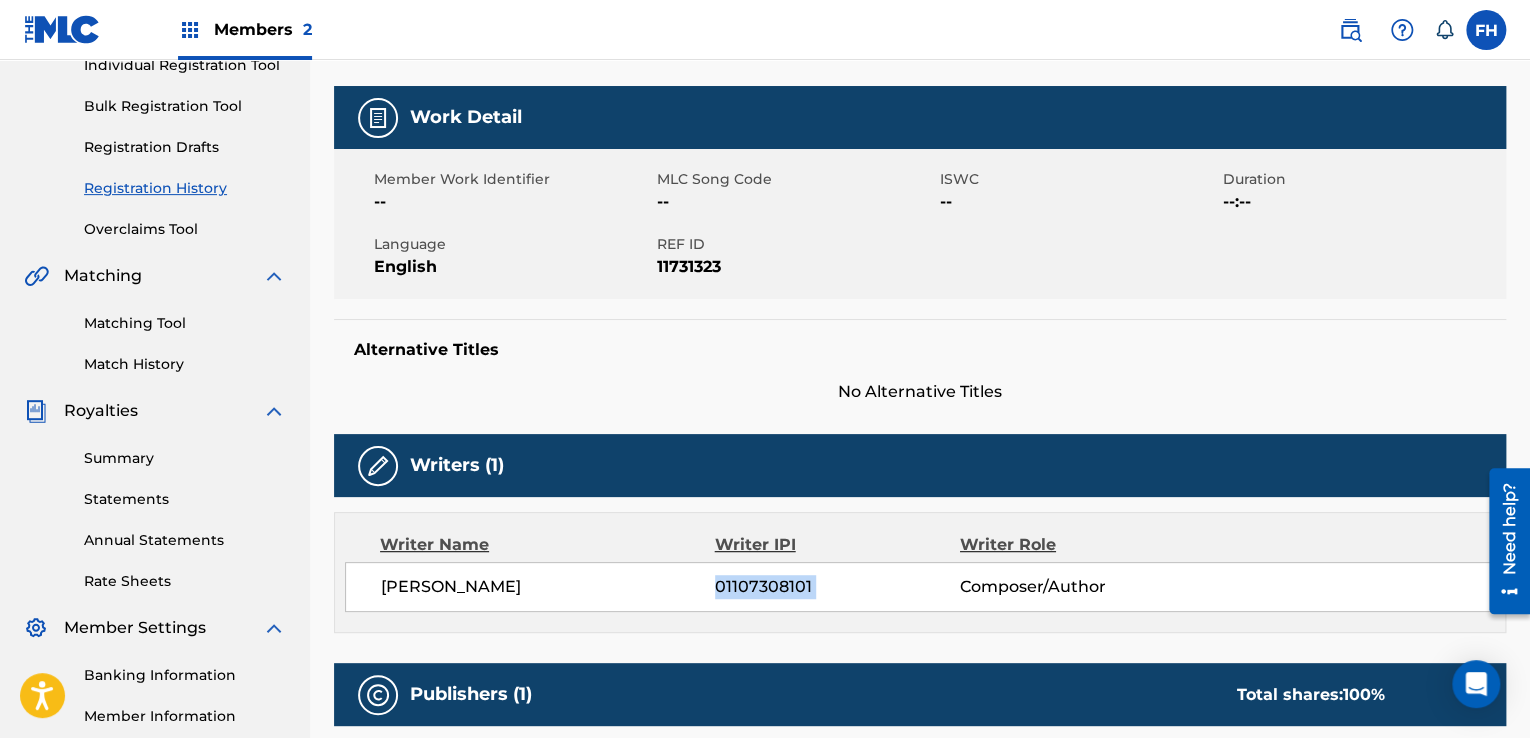 click on "01107308101" at bounding box center [837, 587] 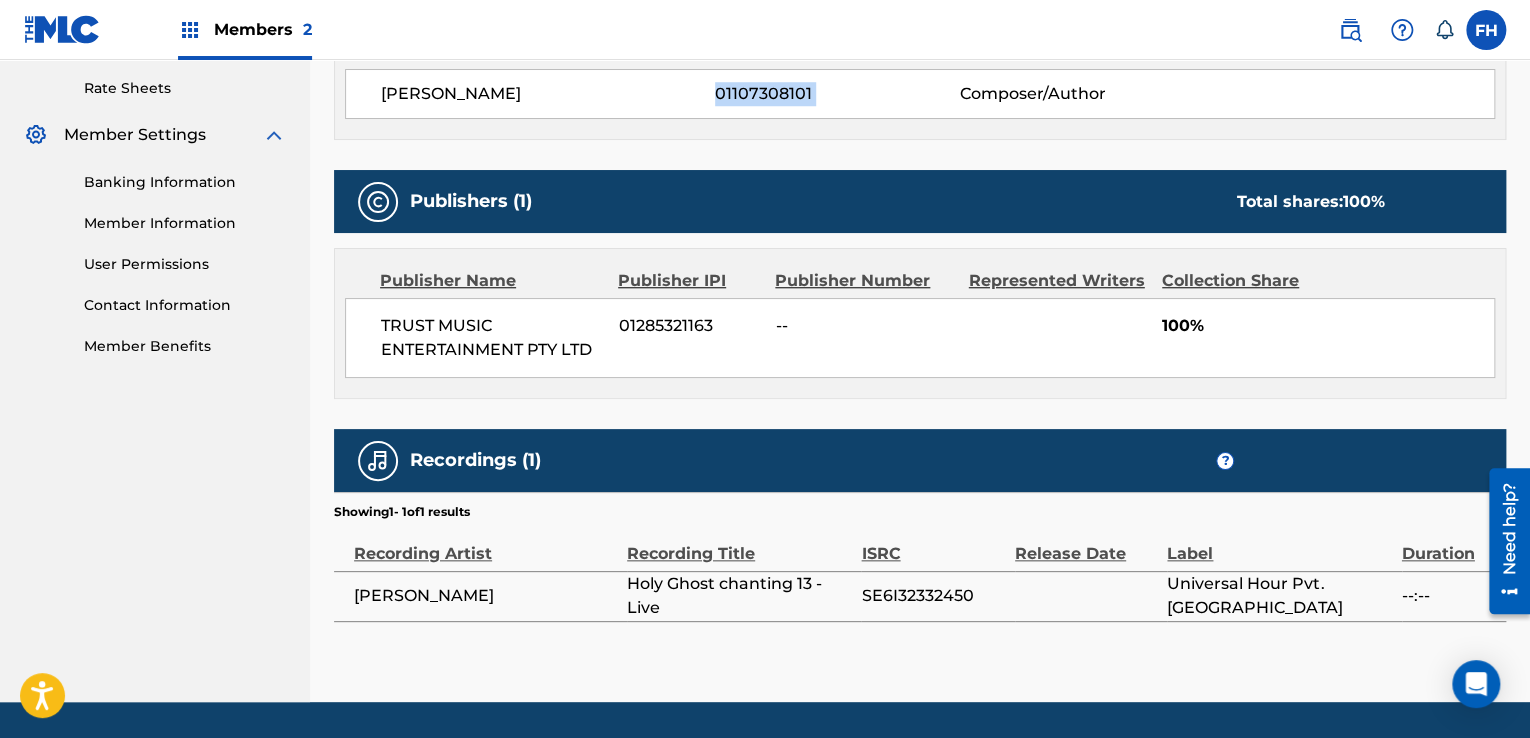 scroll, scrollTop: 778, scrollLeft: 0, axis: vertical 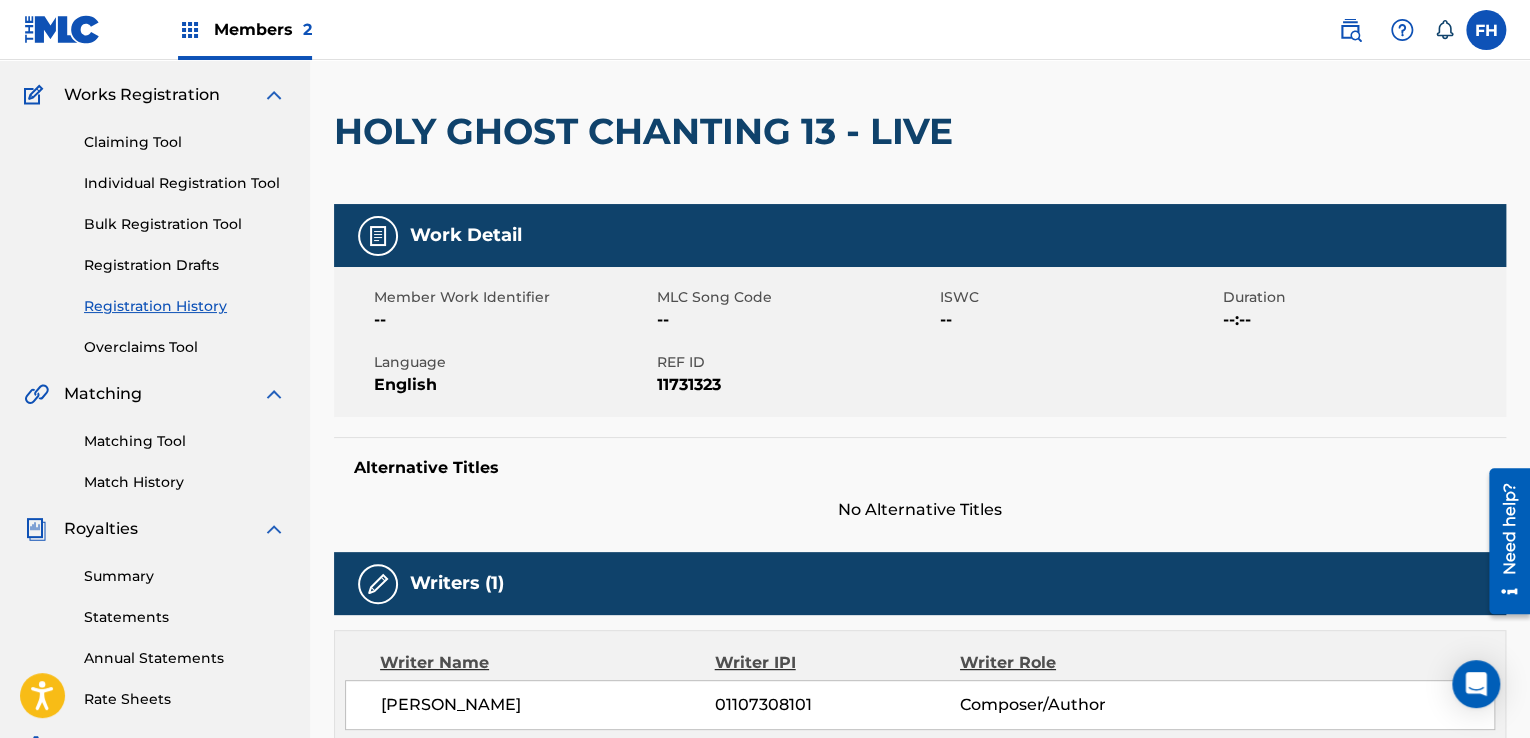click on "Claiming Tool Individual Registration Tool Bulk Registration Tool Registration Drafts Registration History Overclaims Tool" at bounding box center [155, 232] 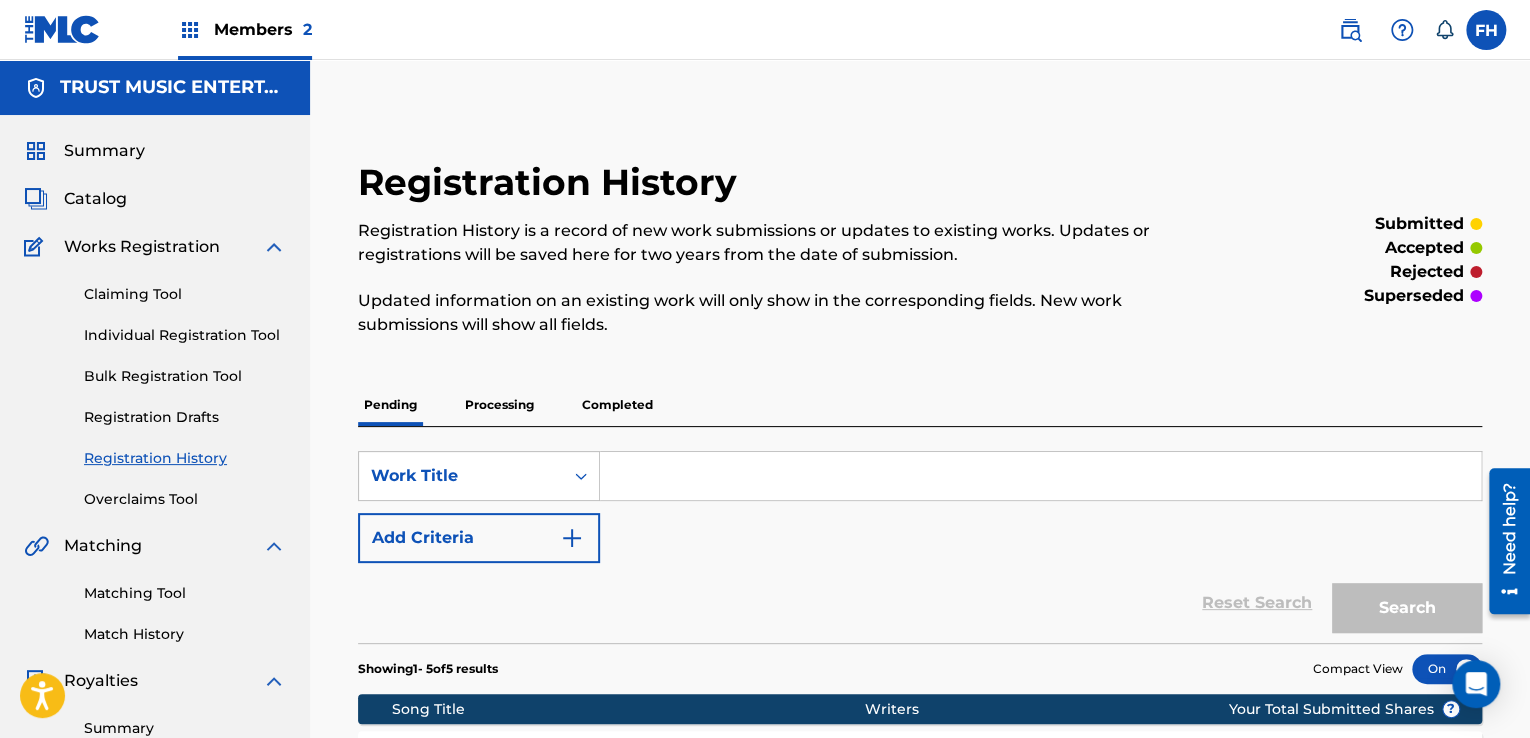click on "Completed" at bounding box center (617, 405) 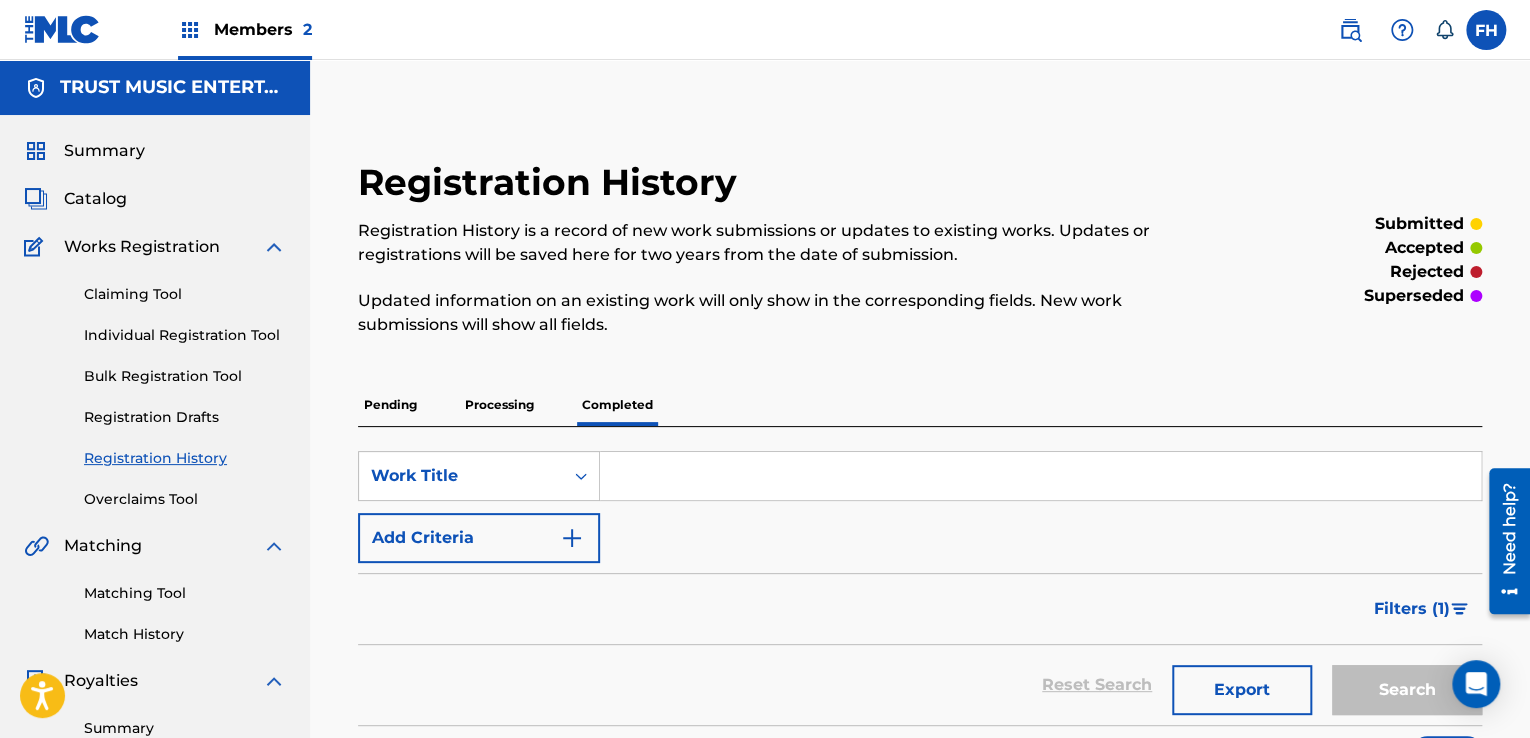 drag, startPoint x: 1527, startPoint y: 148, endPoint x: 1535, endPoint y: 134, distance: 16.124516 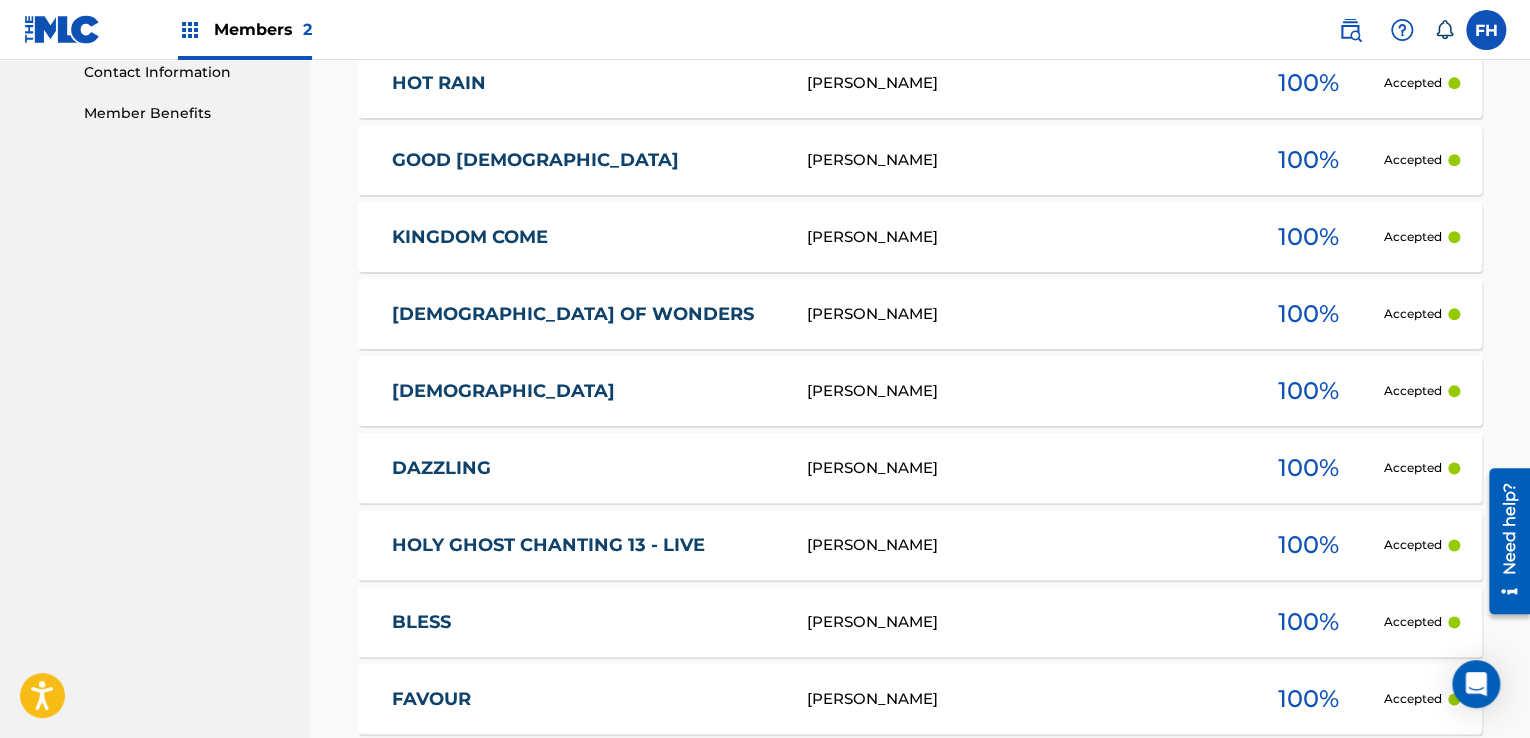 scroll, scrollTop: 1102, scrollLeft: 0, axis: vertical 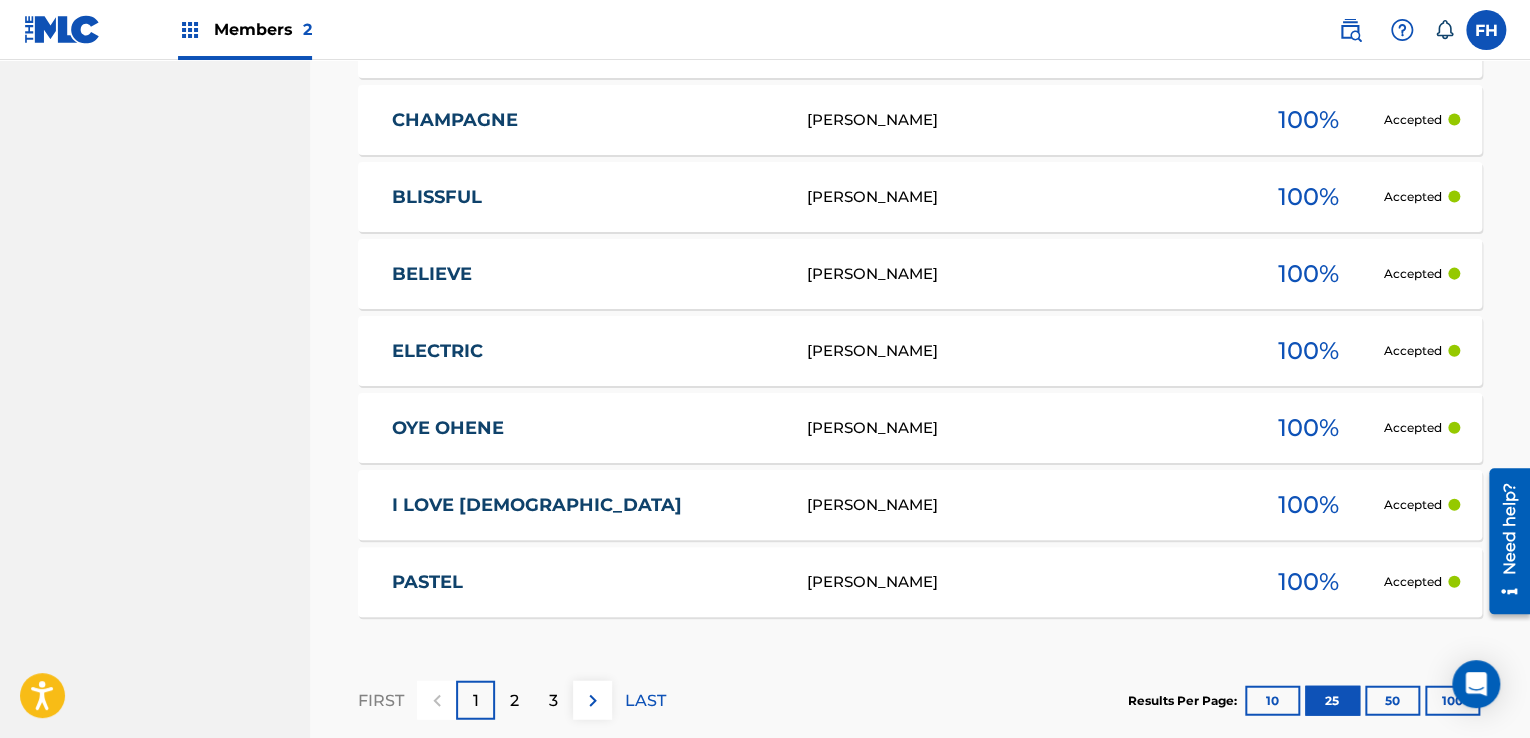 click on "50" at bounding box center [1392, 701] 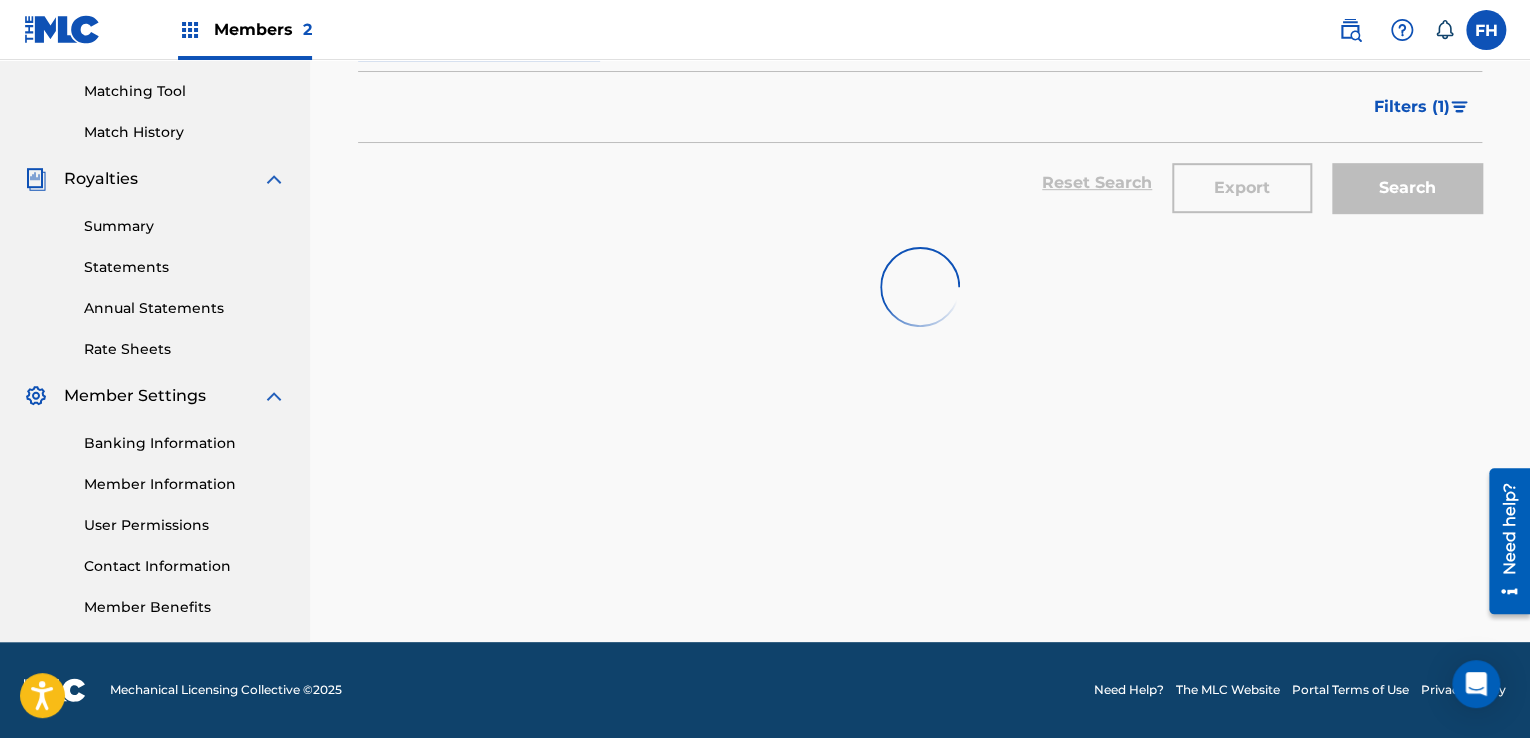 scroll, scrollTop: 2114, scrollLeft: 0, axis: vertical 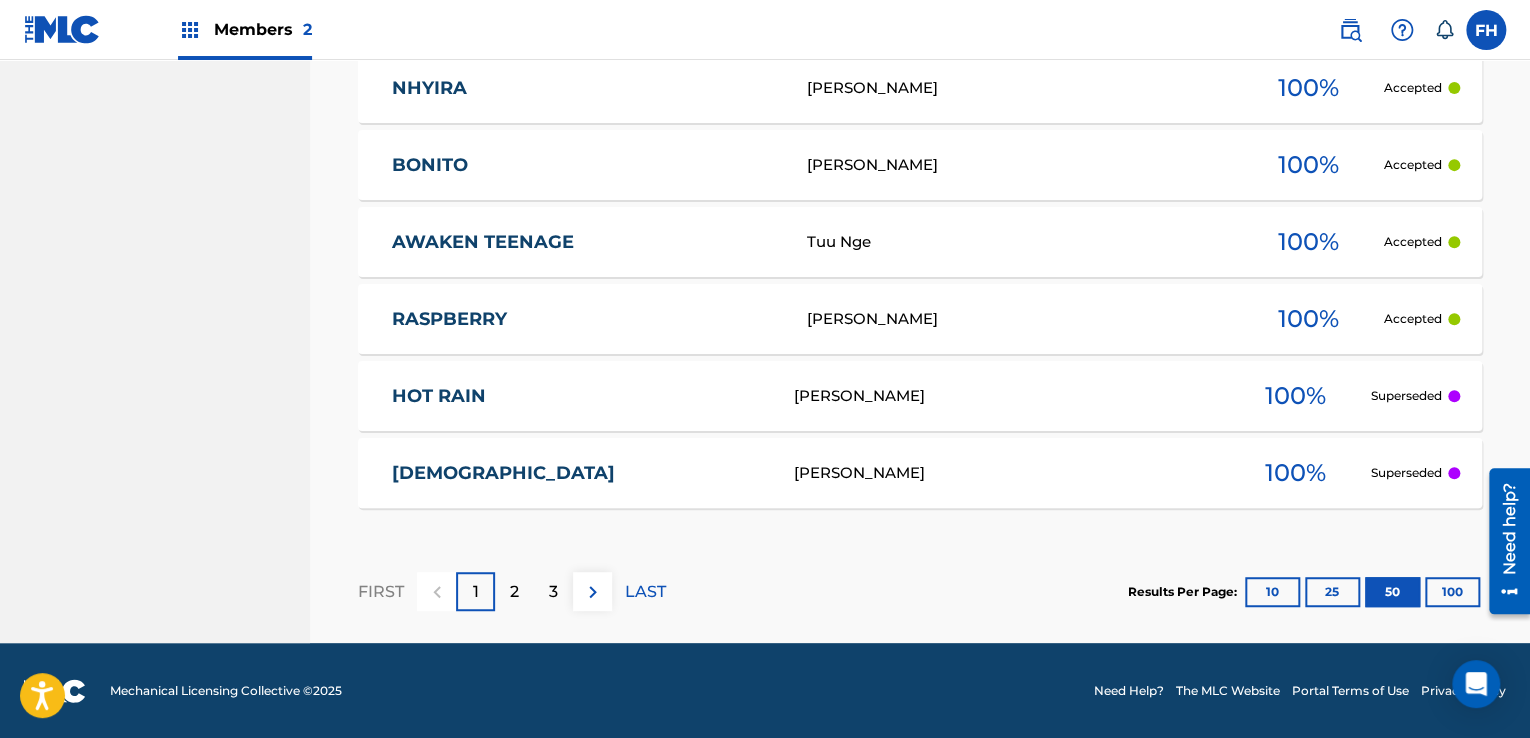 click on "100" at bounding box center [1452, 592] 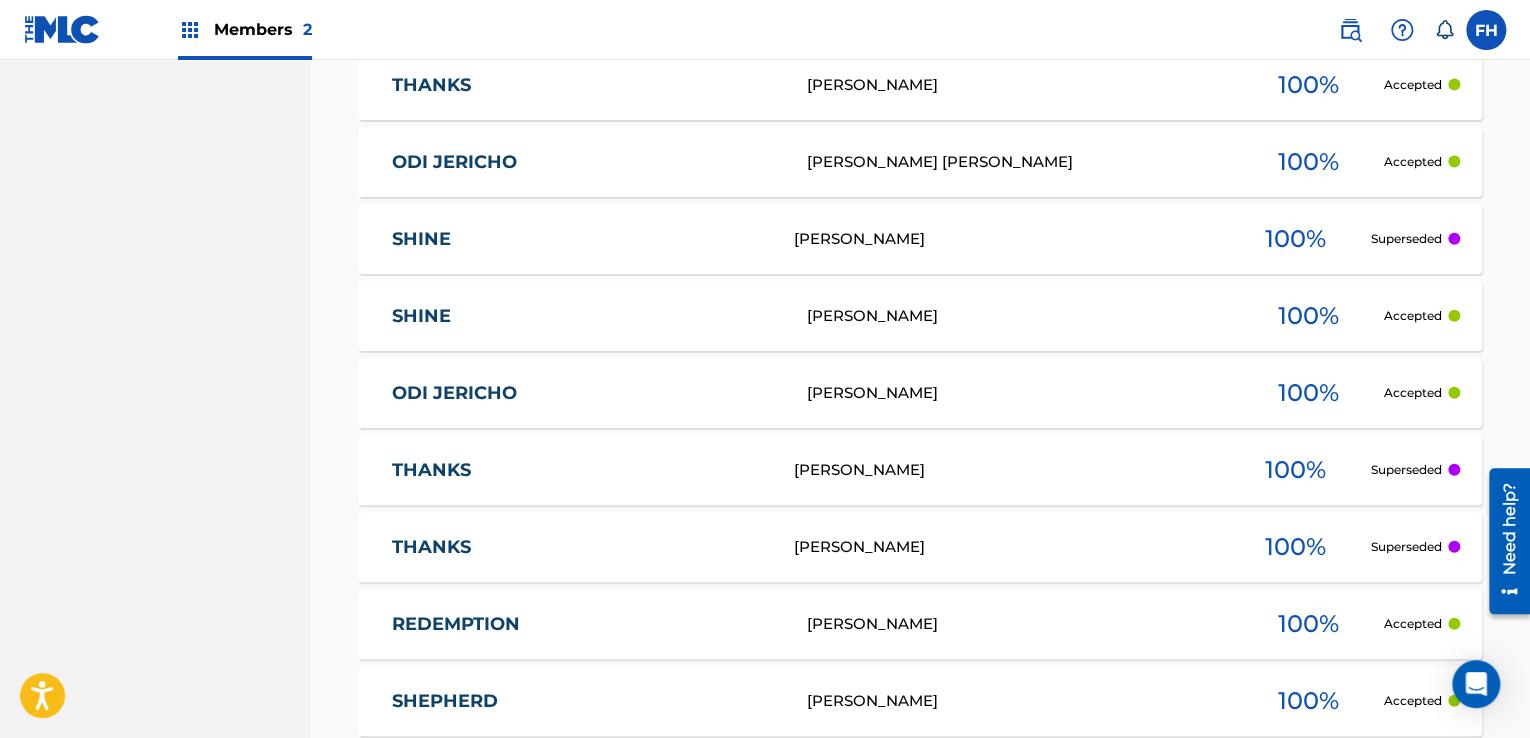 scroll, scrollTop: 6075, scrollLeft: 0, axis: vertical 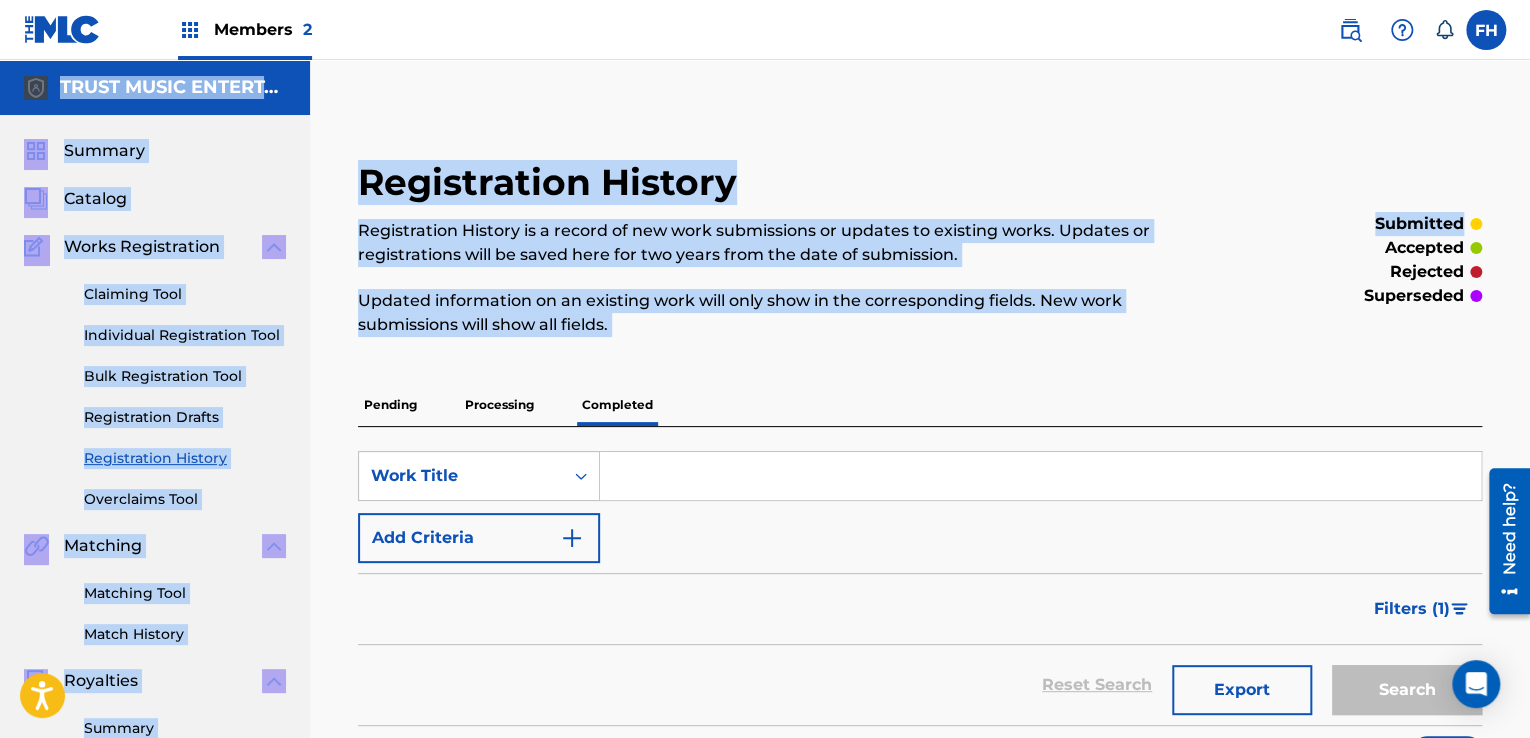 drag, startPoint x: 1528, startPoint y: 35, endPoint x: 1488, endPoint y: 97, distance: 73.78347 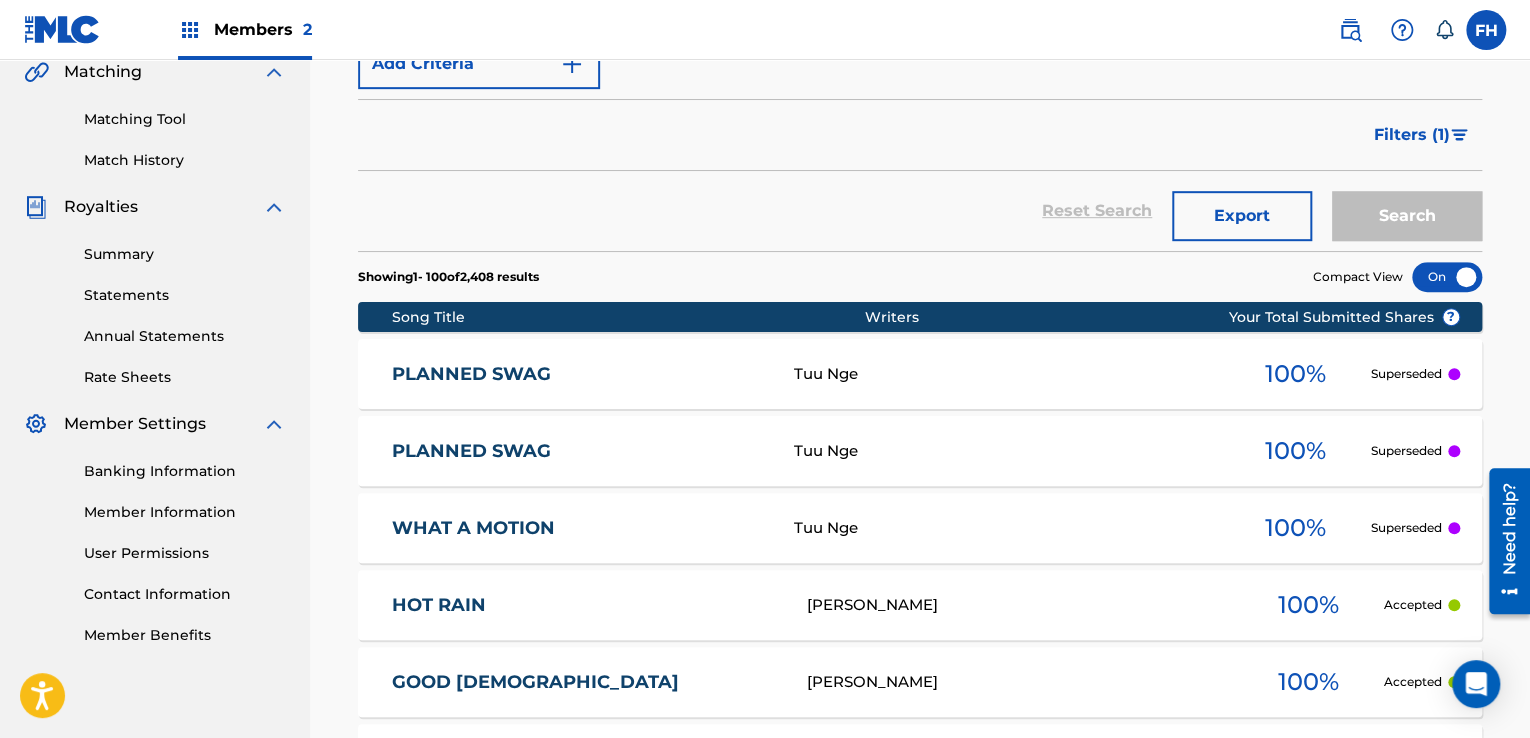 scroll, scrollTop: 502, scrollLeft: 0, axis: vertical 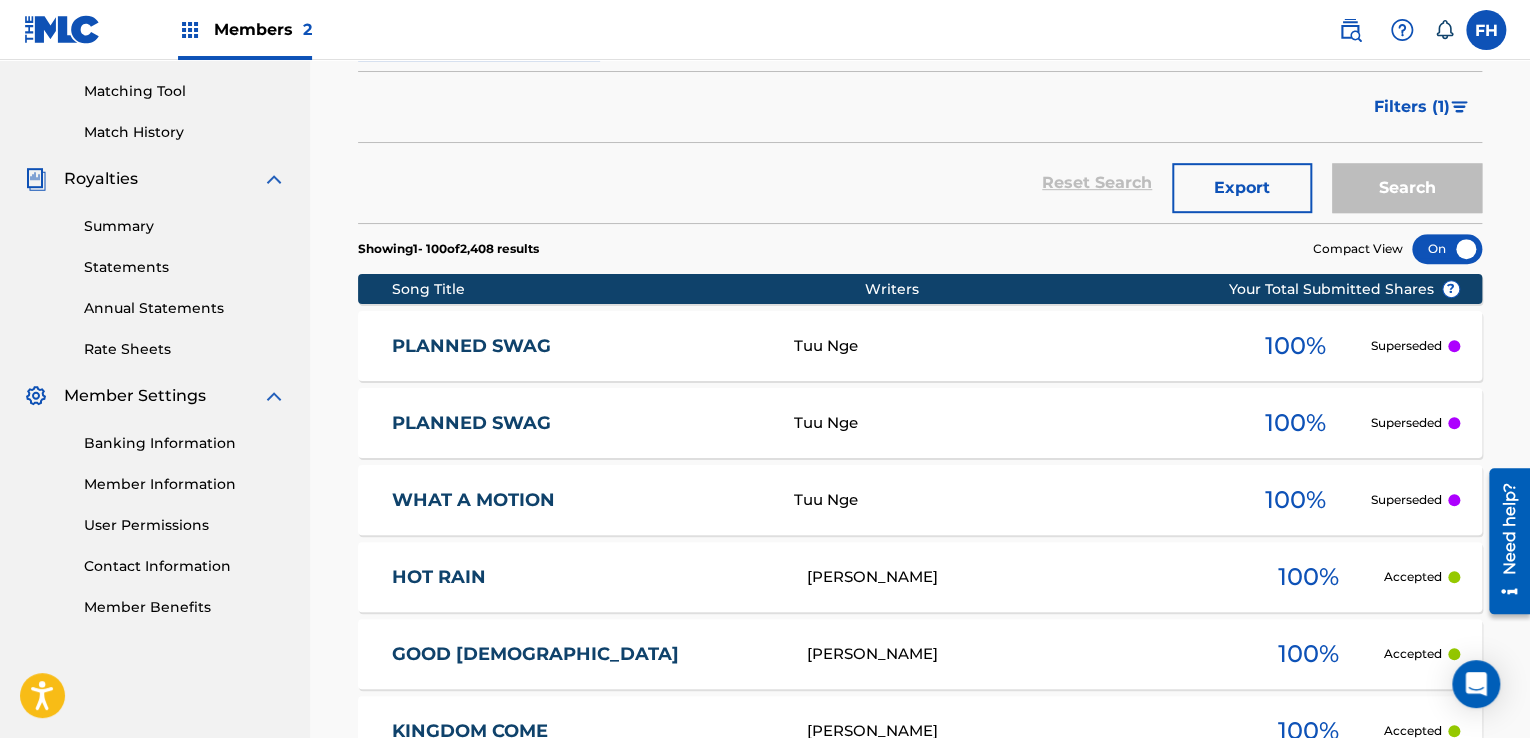 click on "Filters ( 1 )" at bounding box center (1412, 107) 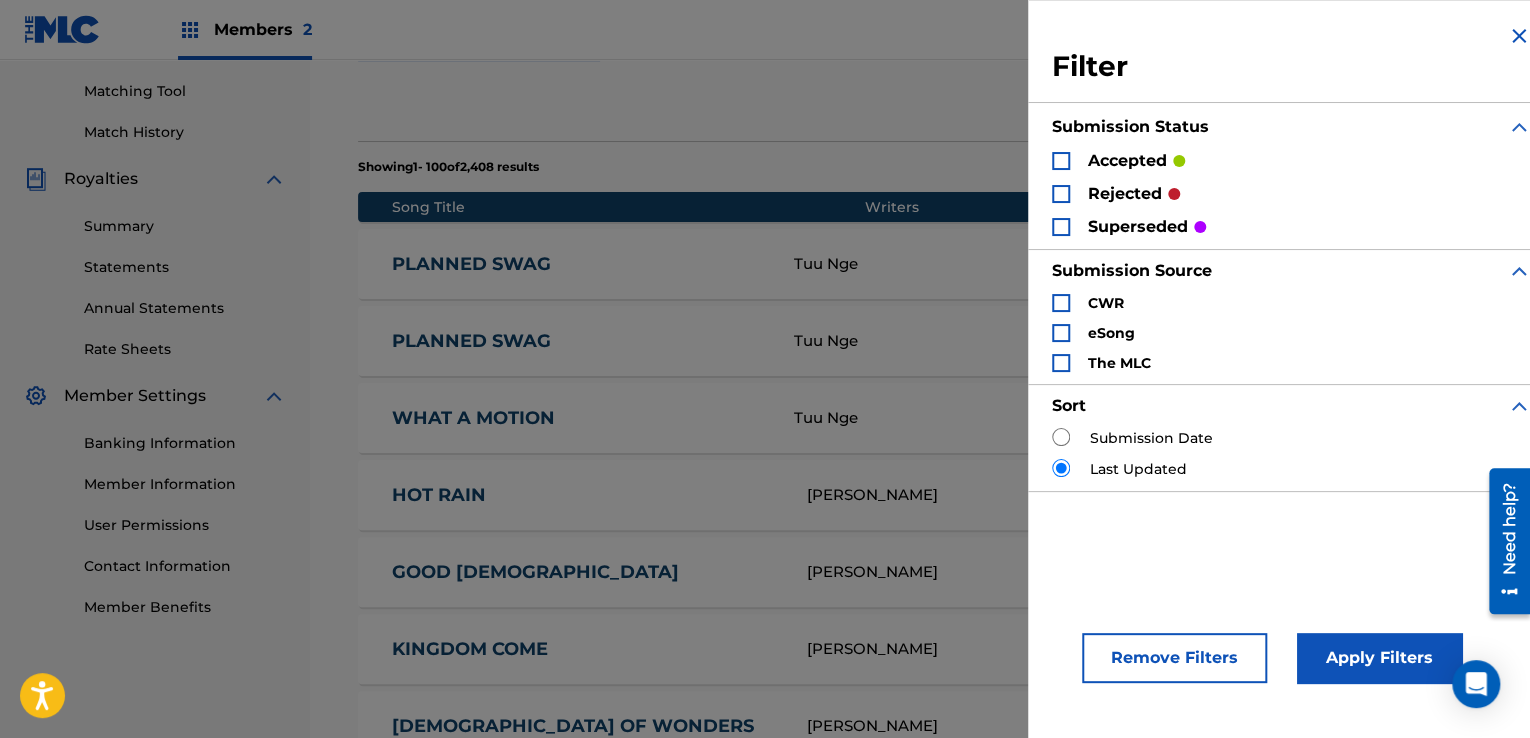 click on "accepted" at bounding box center [1118, 160] 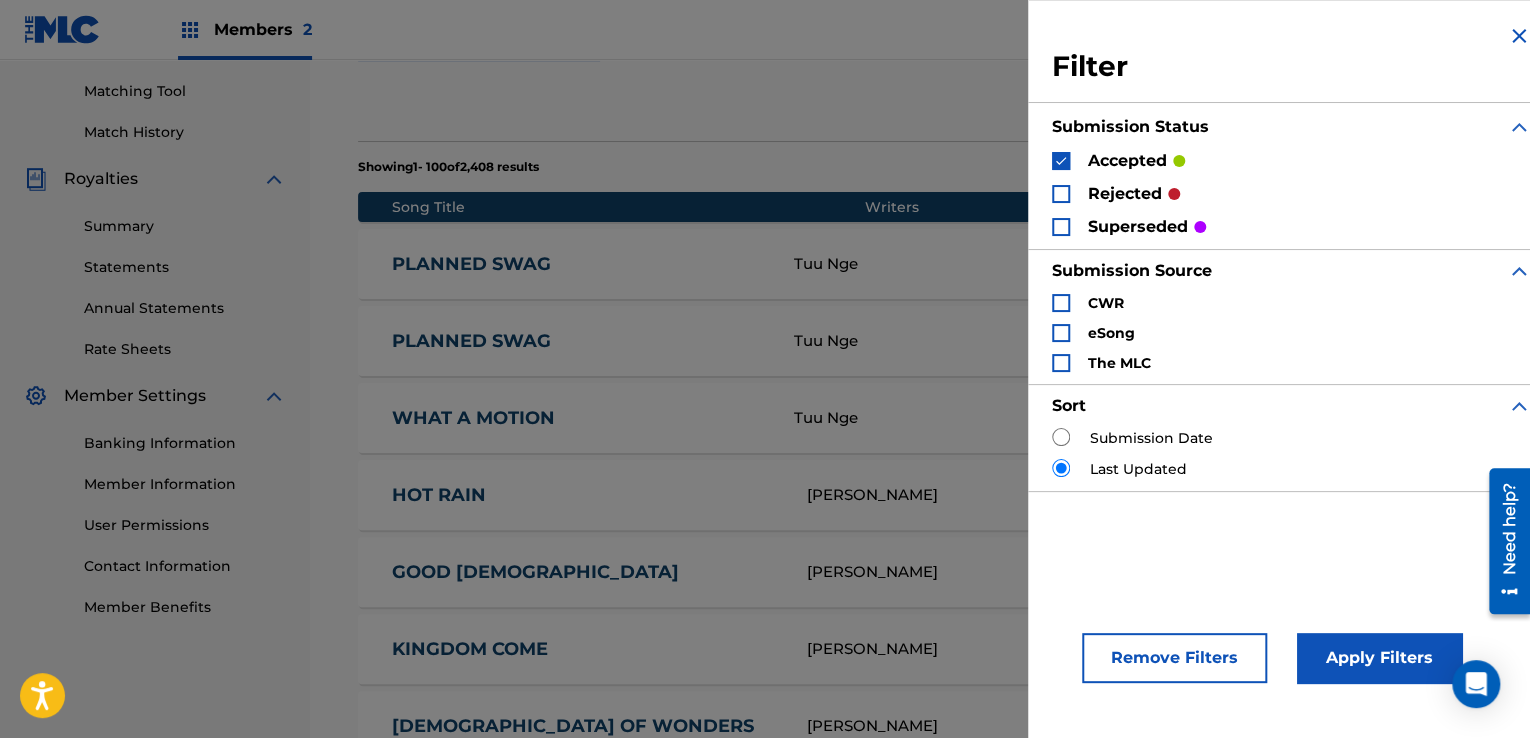 click on "Apply Filters" at bounding box center [1379, 658] 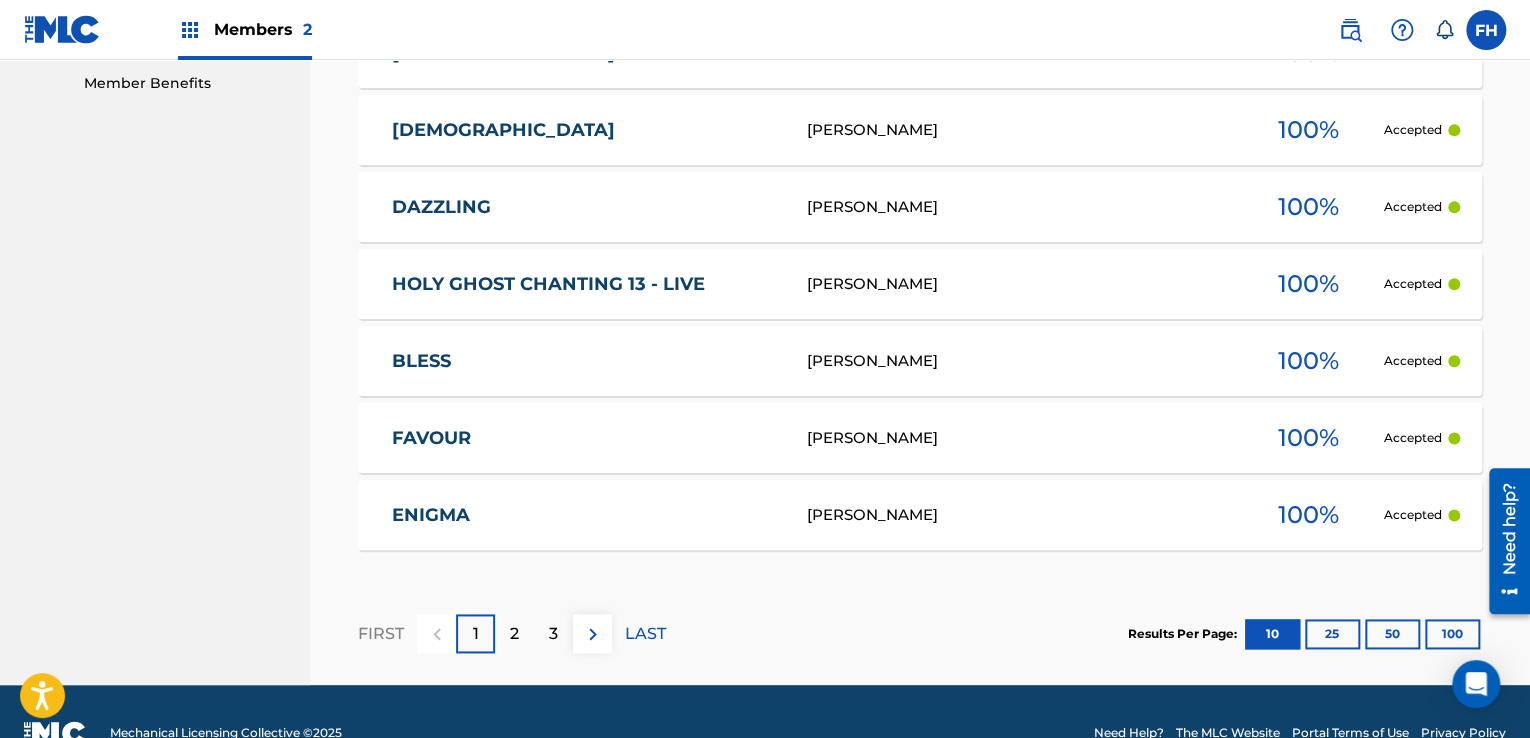 scroll, scrollTop: 1023, scrollLeft: 0, axis: vertical 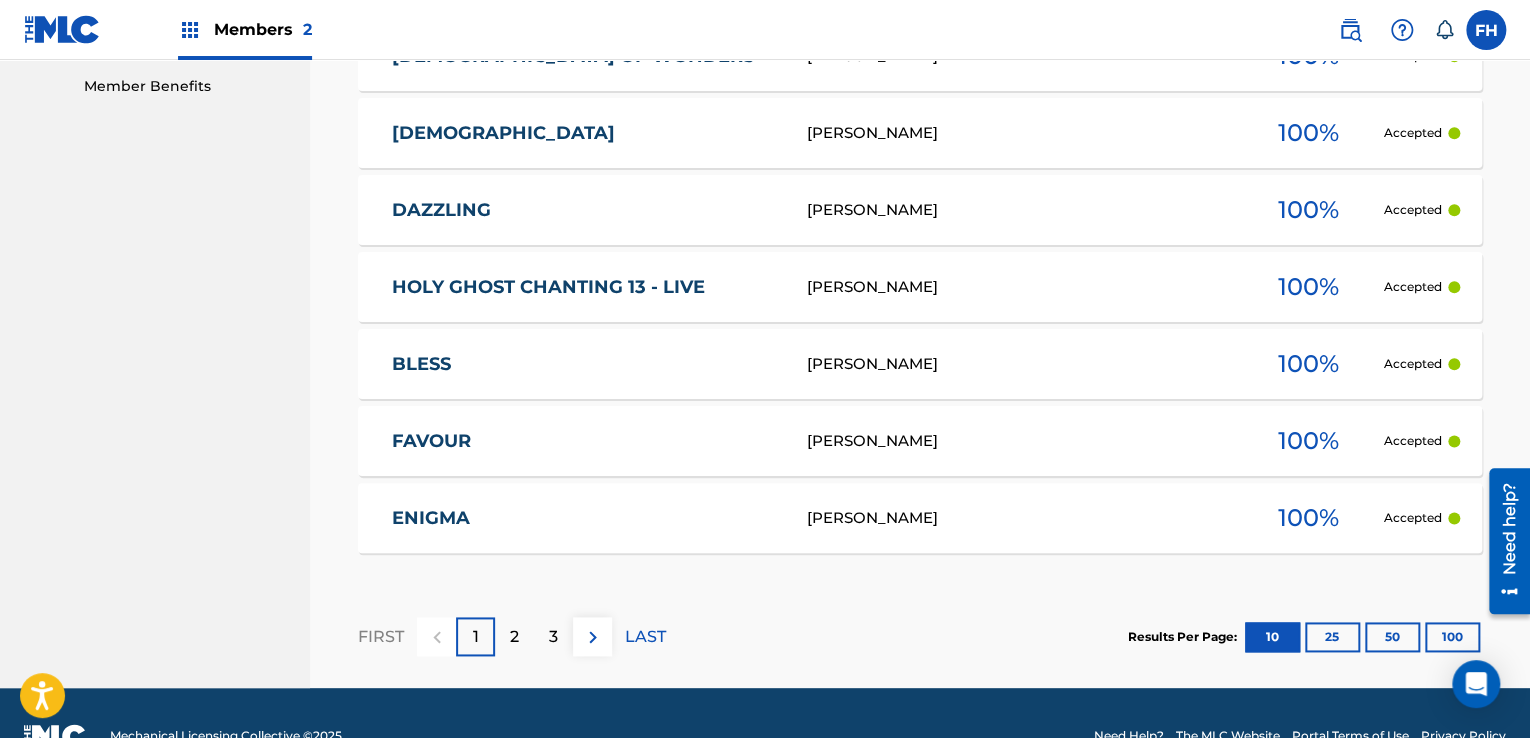 click on "25" at bounding box center (1332, 637) 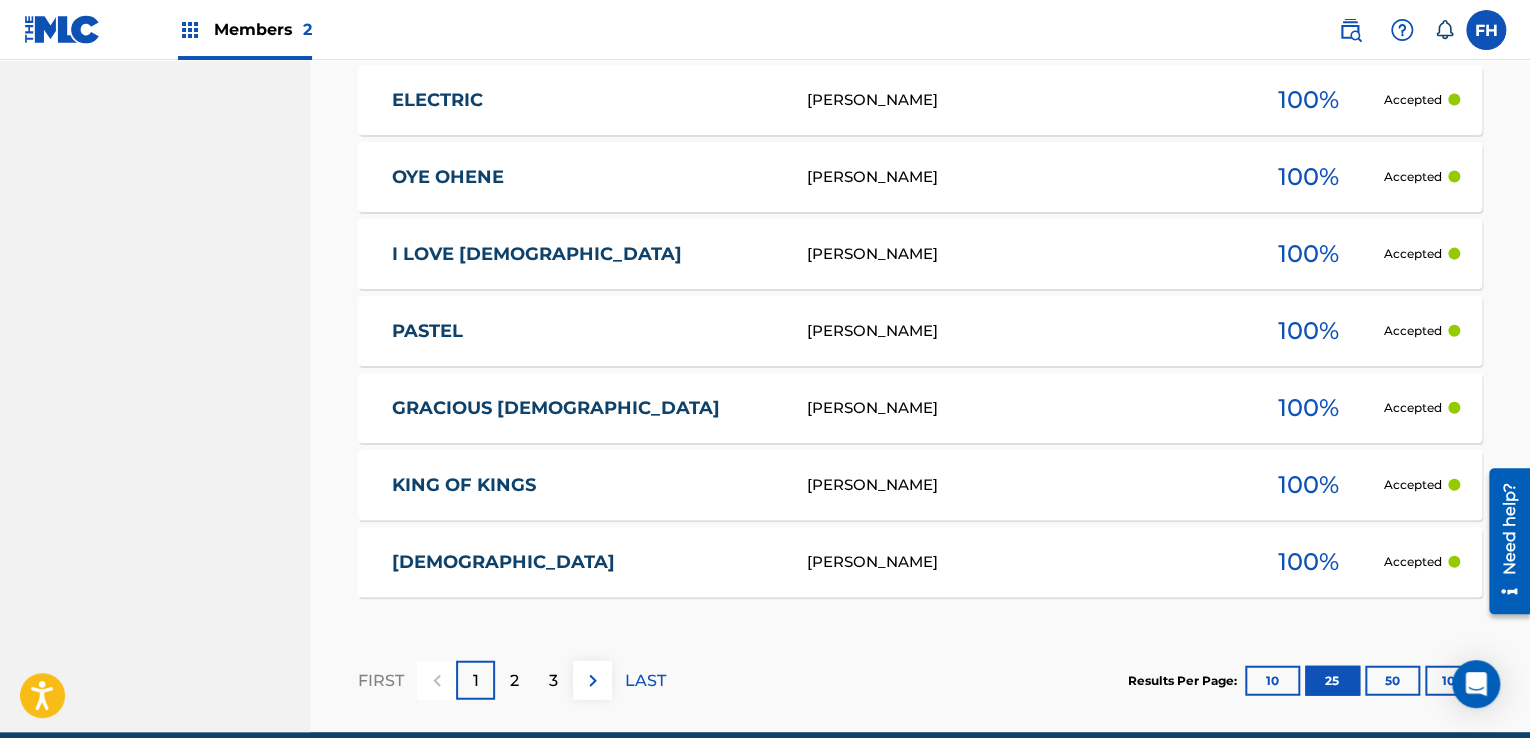 scroll, scrollTop: 2224, scrollLeft: 0, axis: vertical 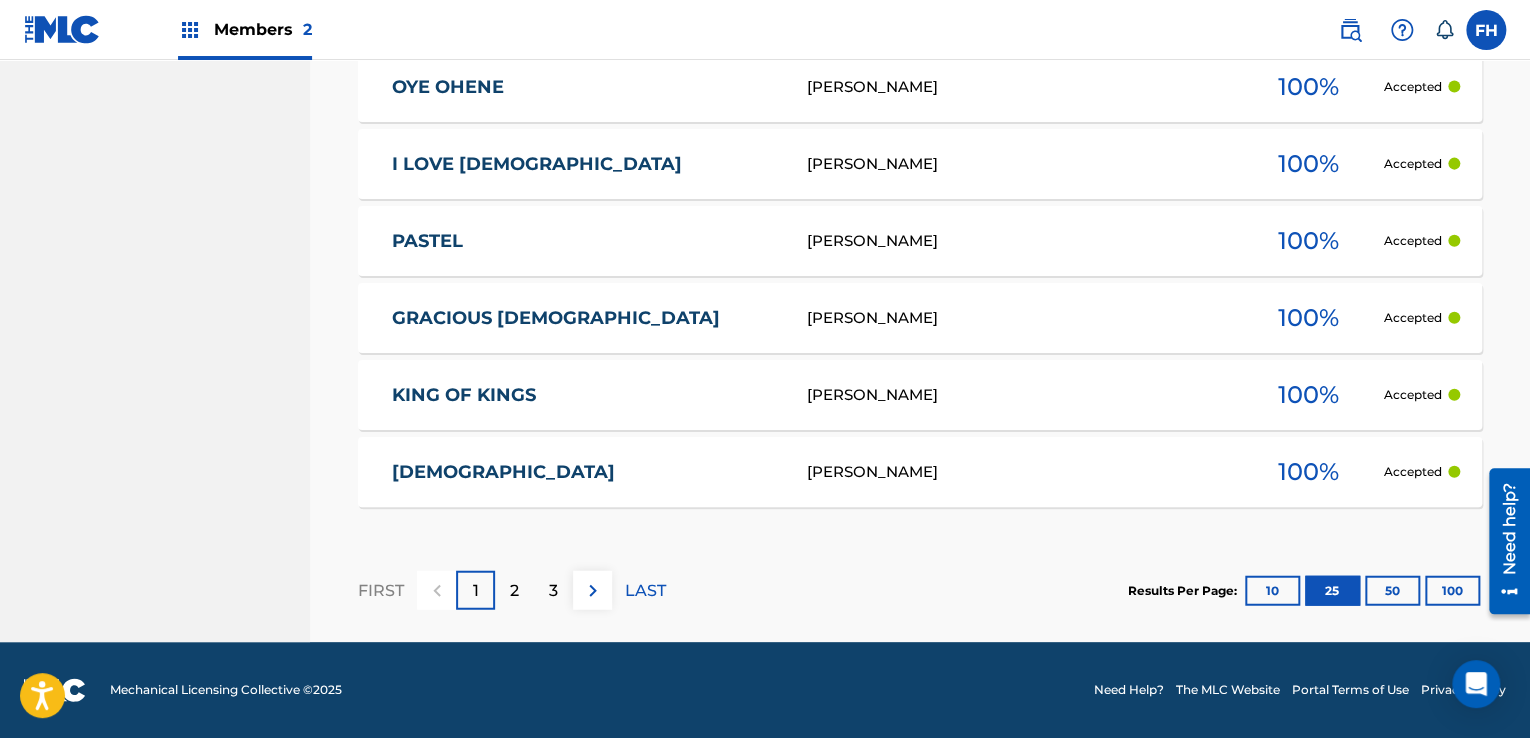 click on "50" at bounding box center (1392, 591) 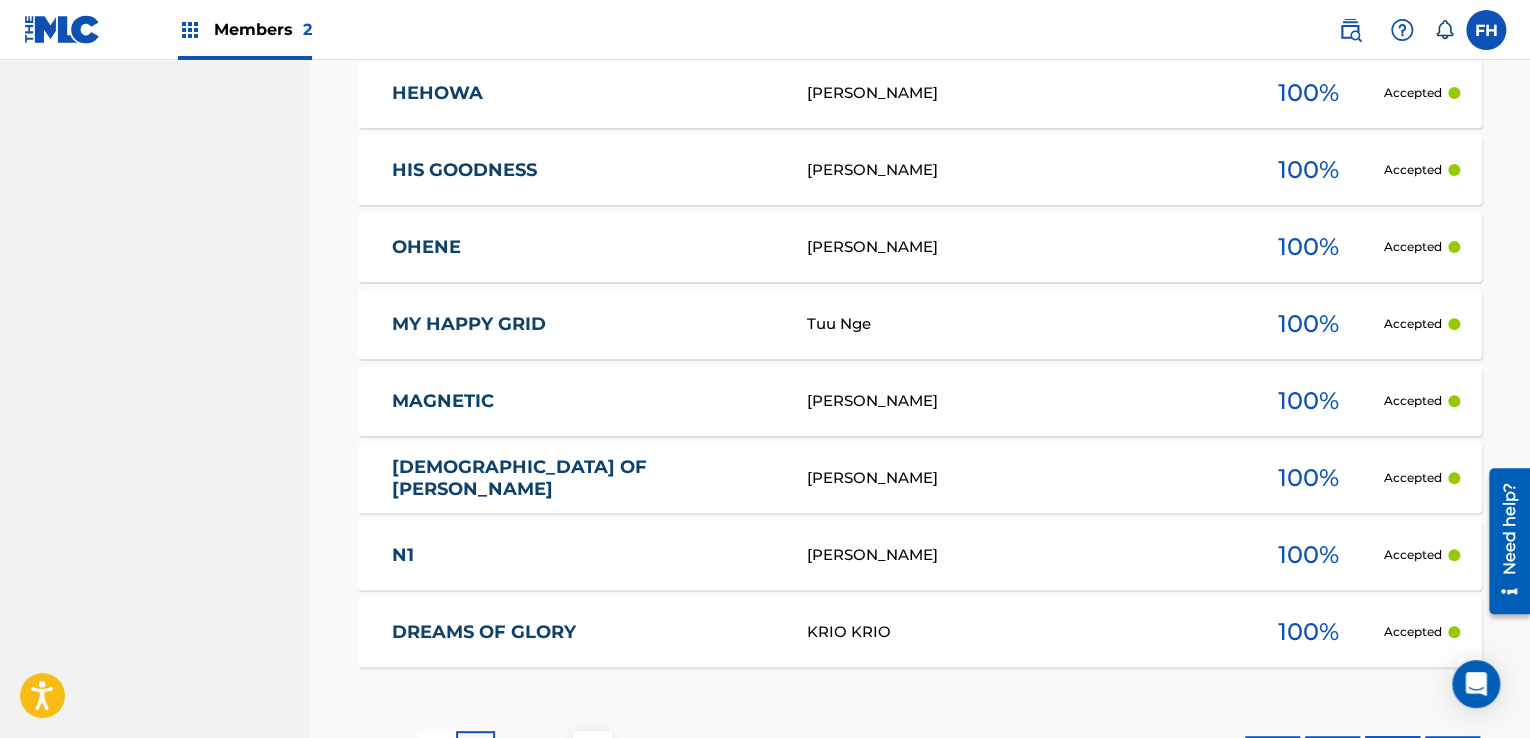 scroll, scrollTop: 4148, scrollLeft: 0, axis: vertical 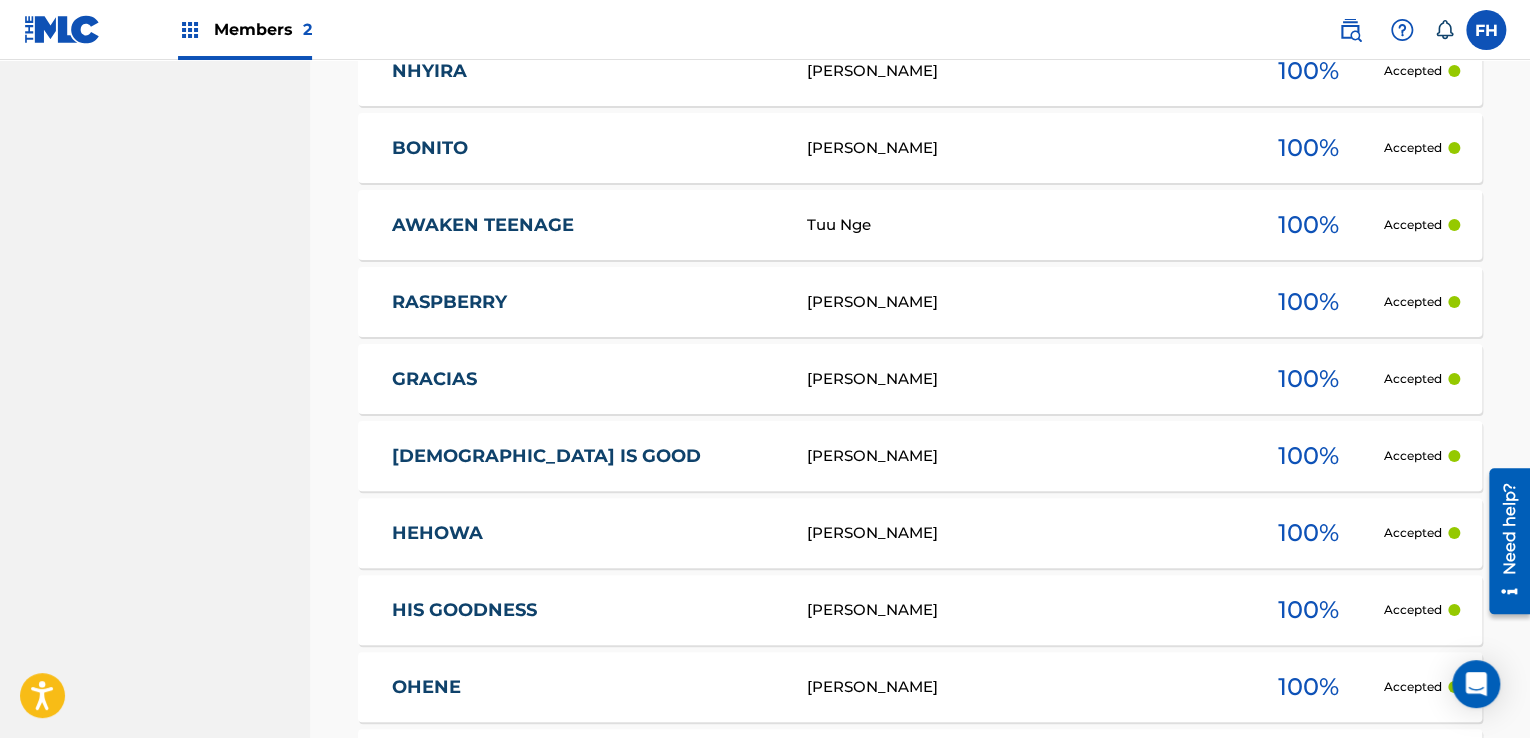 click on "[DEMOGRAPHIC_DATA] IS GOOD" at bounding box center [586, 456] 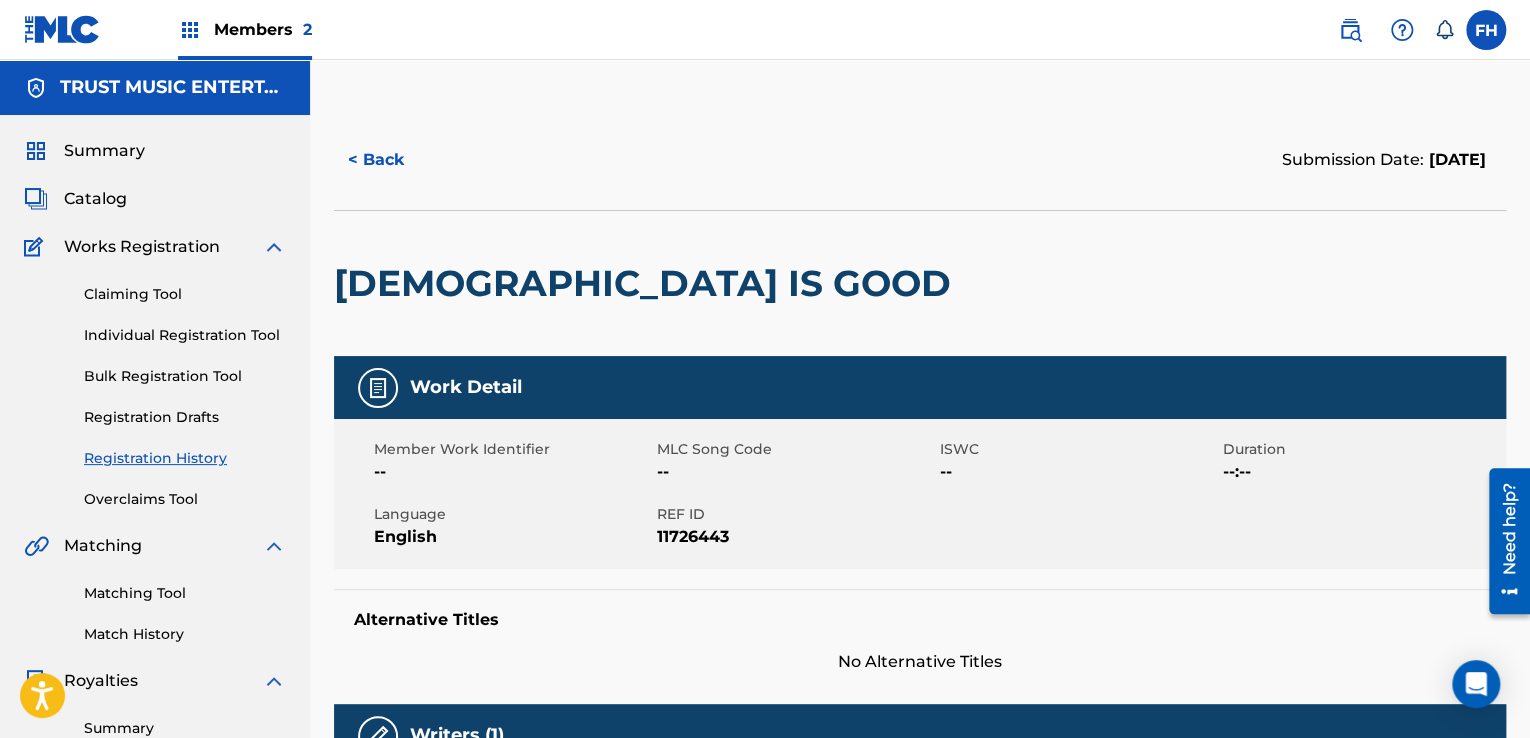 click on "[DEMOGRAPHIC_DATA] IS GOOD" at bounding box center (647, 283) 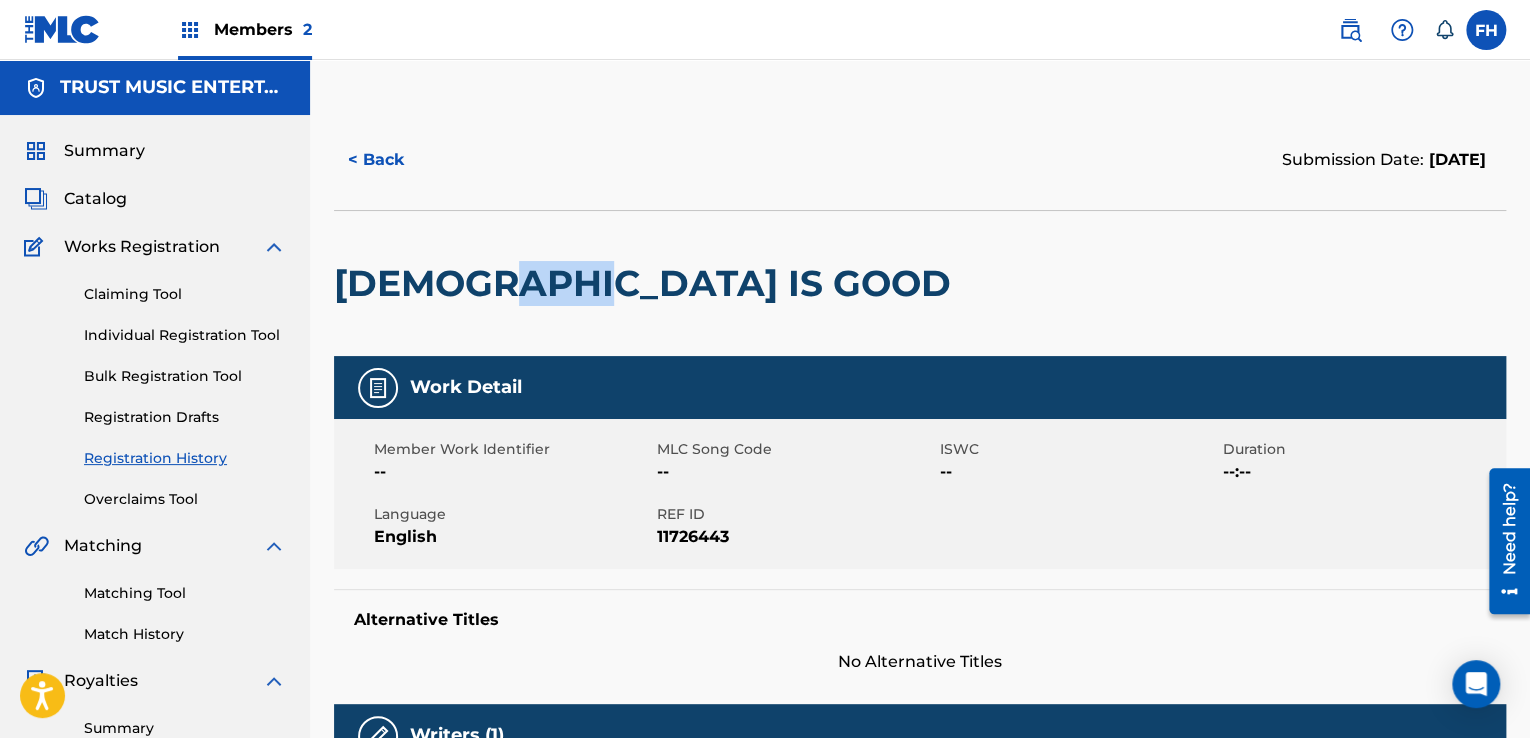 click on "[DEMOGRAPHIC_DATA] IS GOOD" at bounding box center (647, 283) 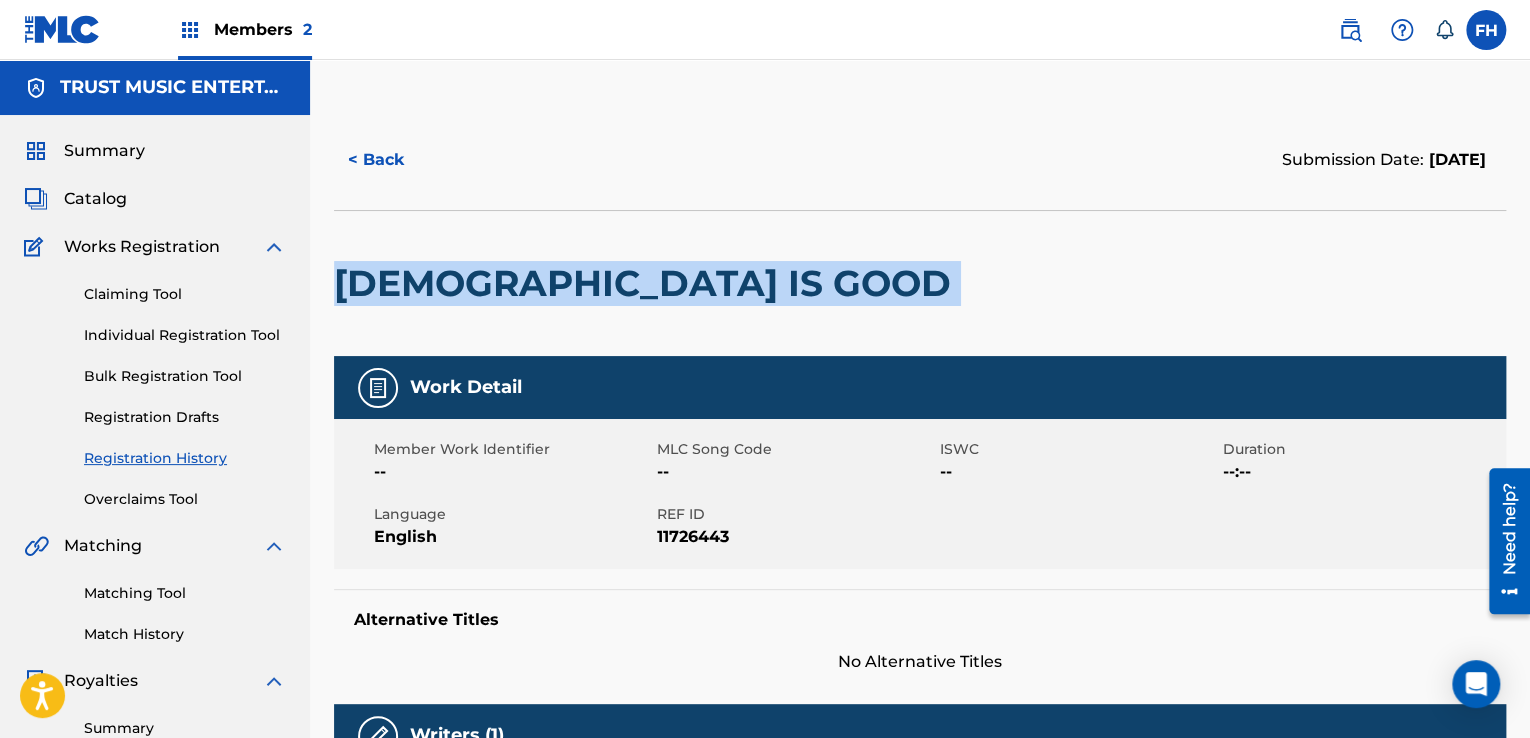 click on "[DEMOGRAPHIC_DATA] IS GOOD" at bounding box center [647, 283] 